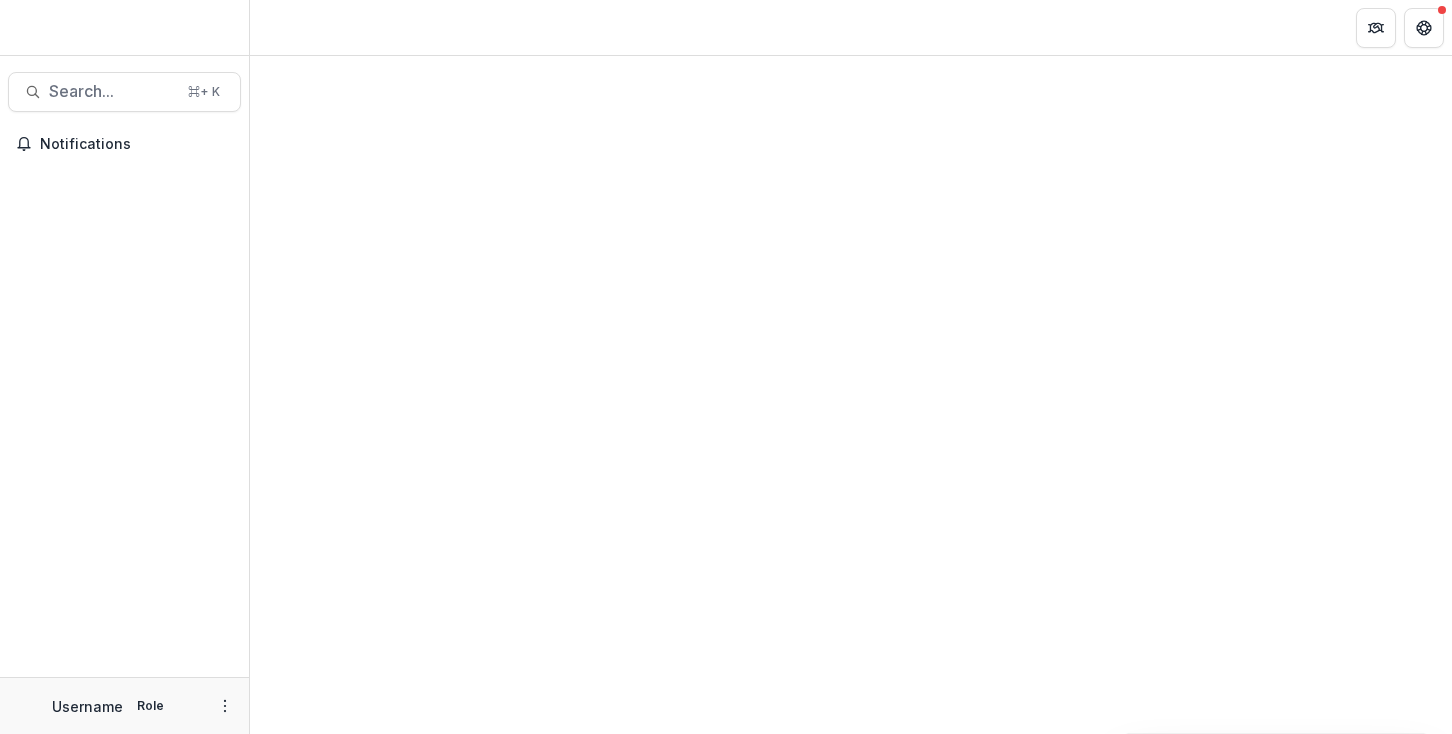 scroll, scrollTop: 0, scrollLeft: 0, axis: both 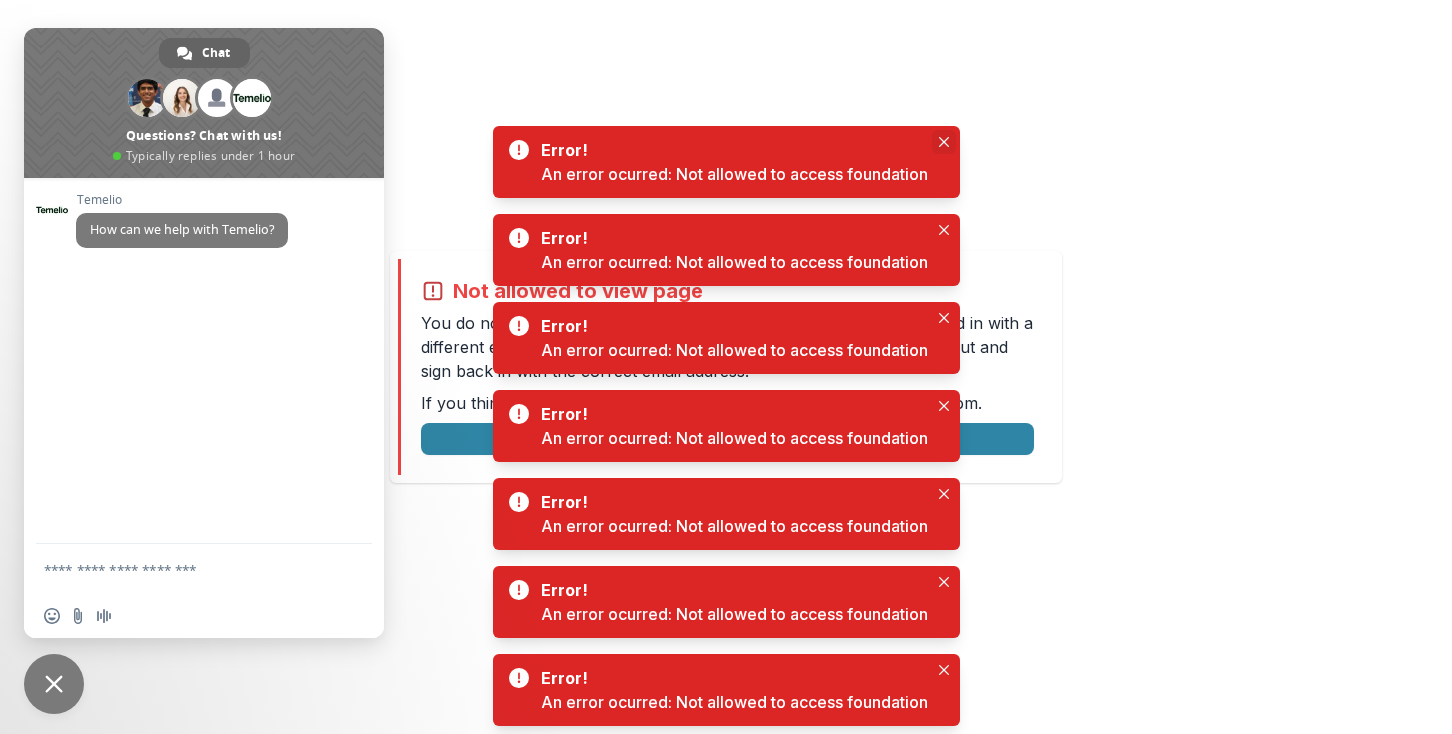 click 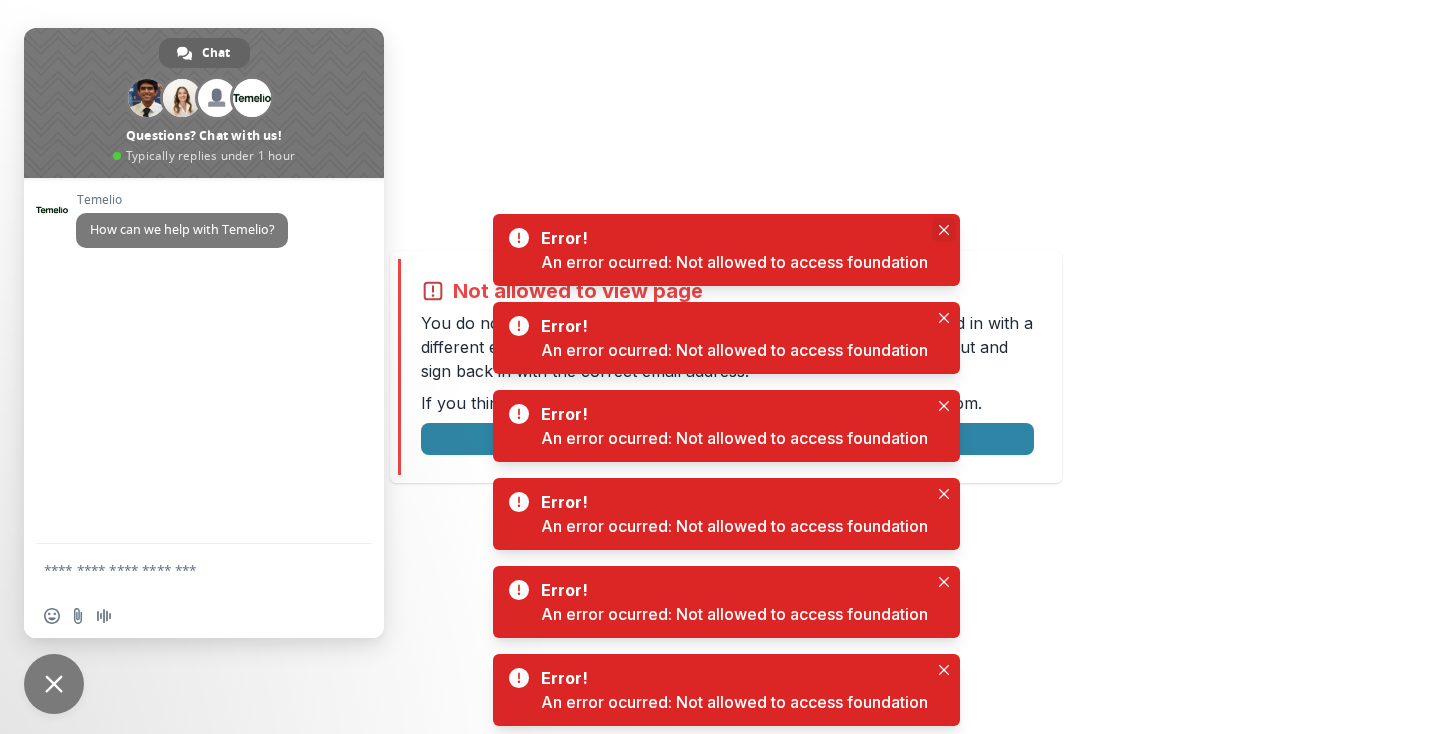 click 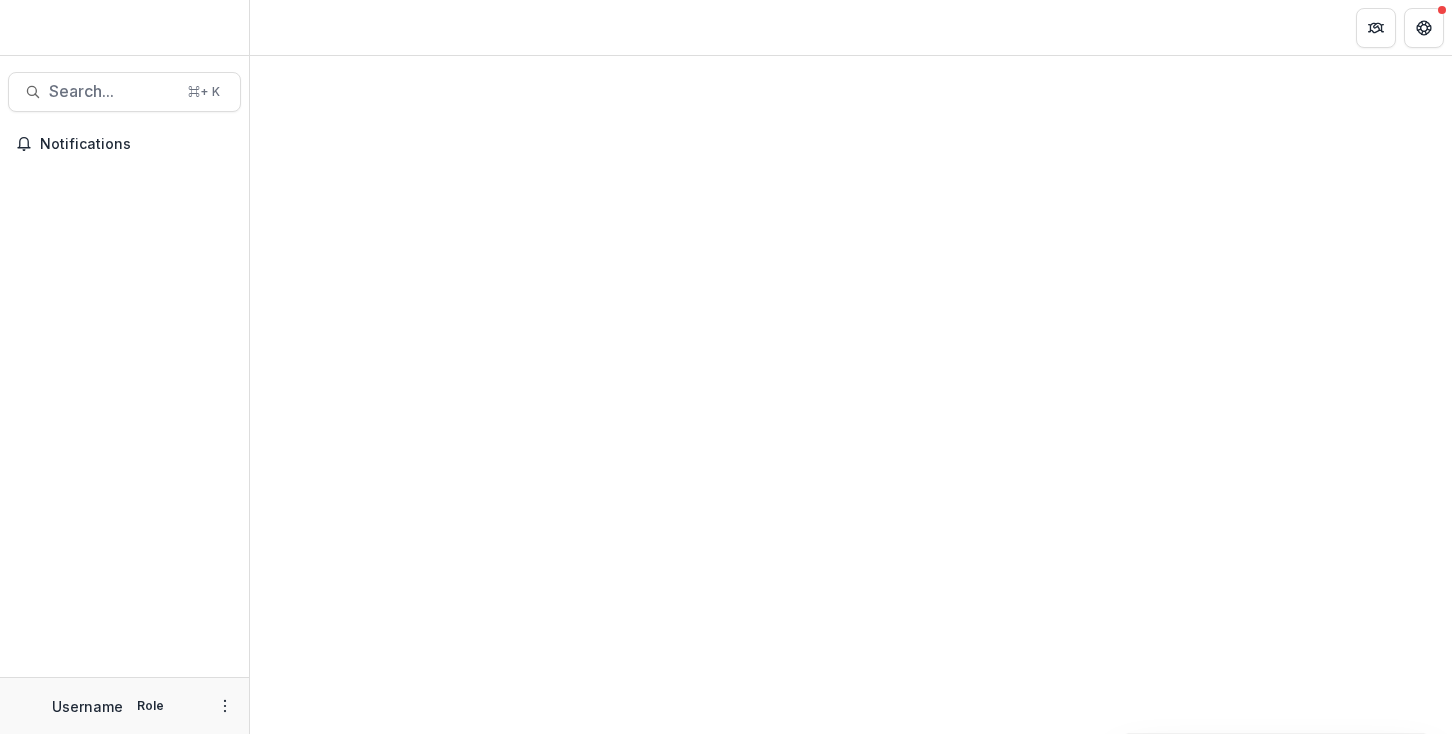 scroll, scrollTop: 0, scrollLeft: 0, axis: both 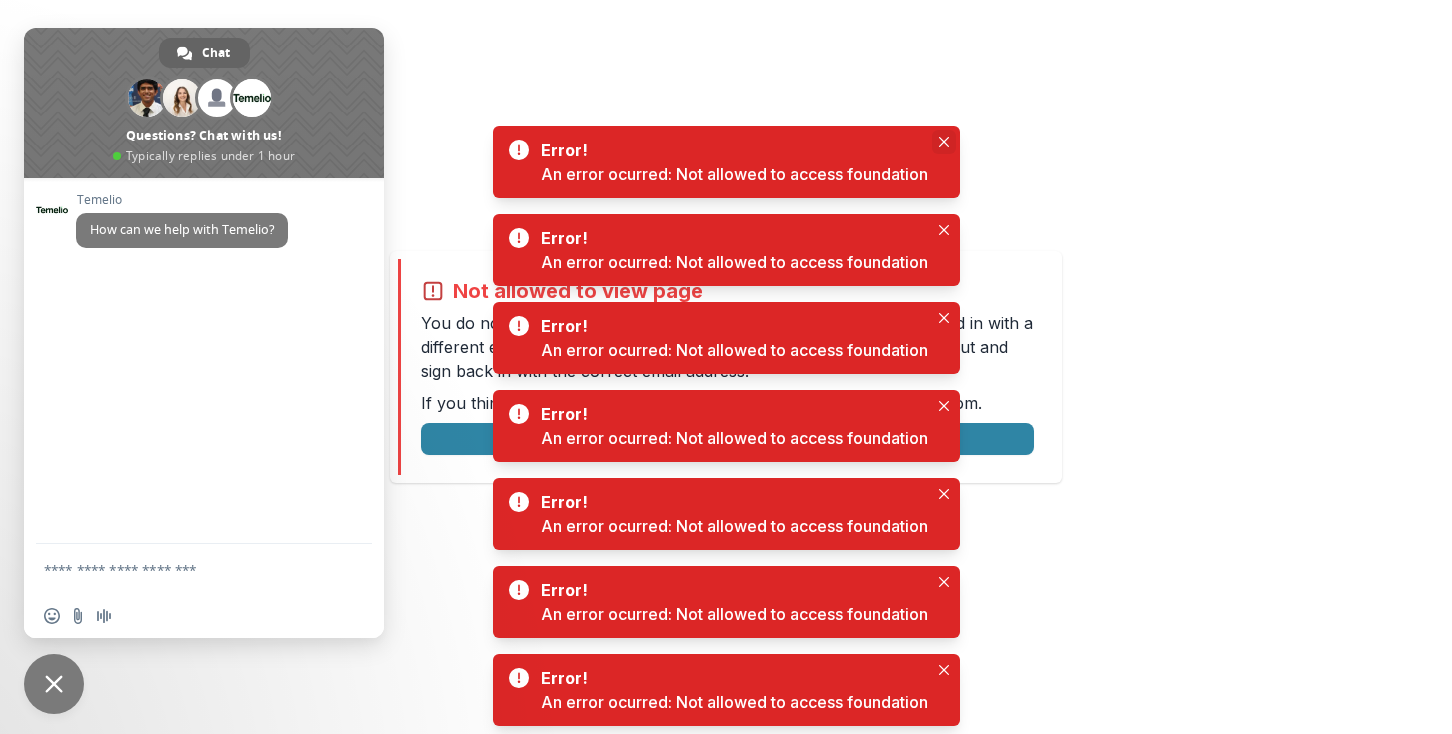 click 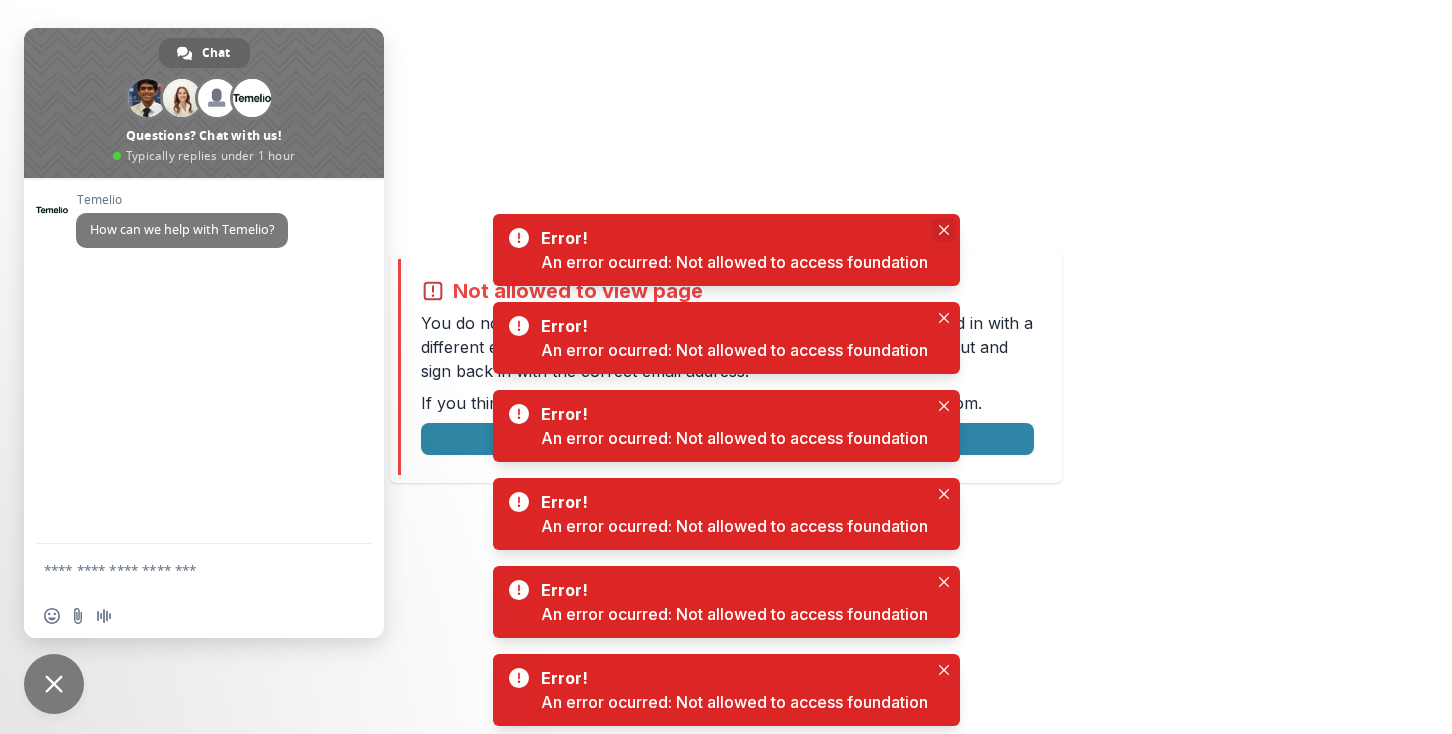 click 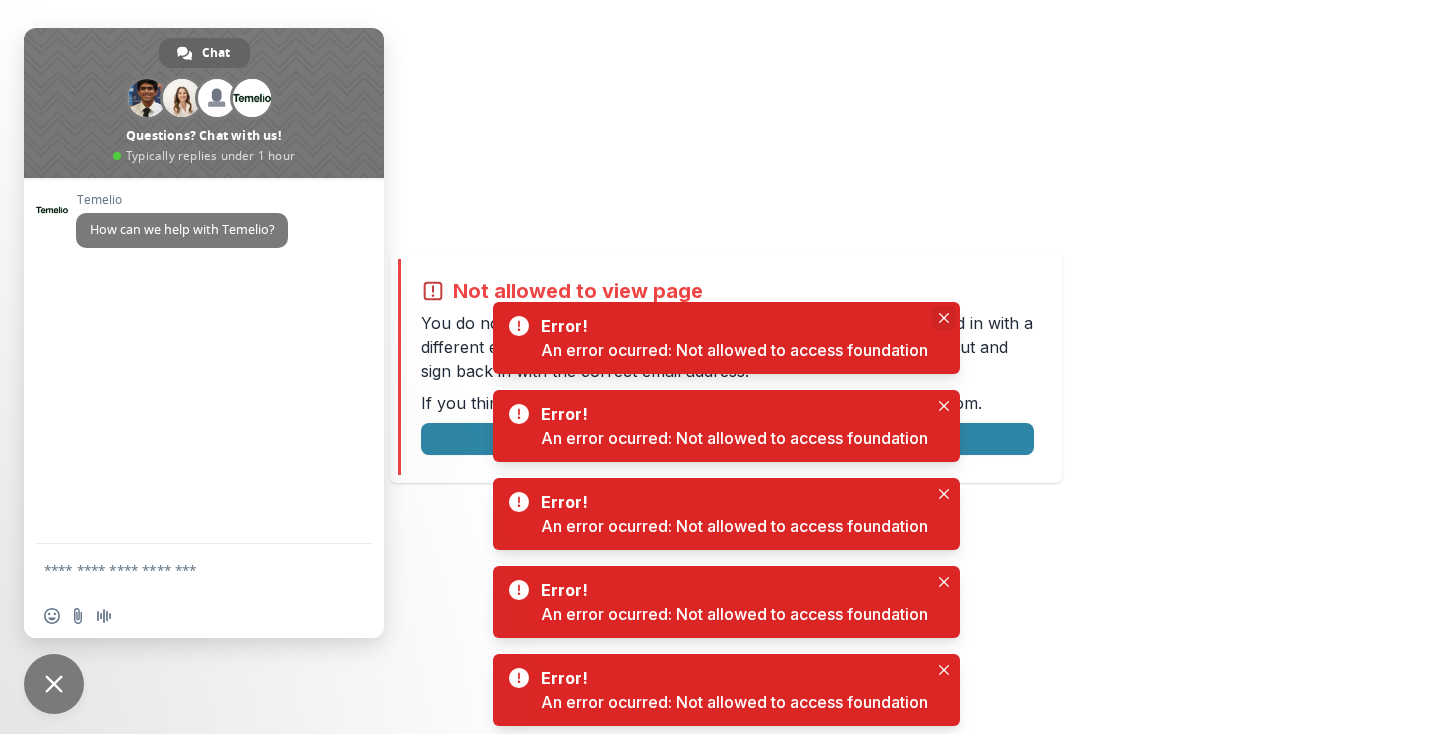 click 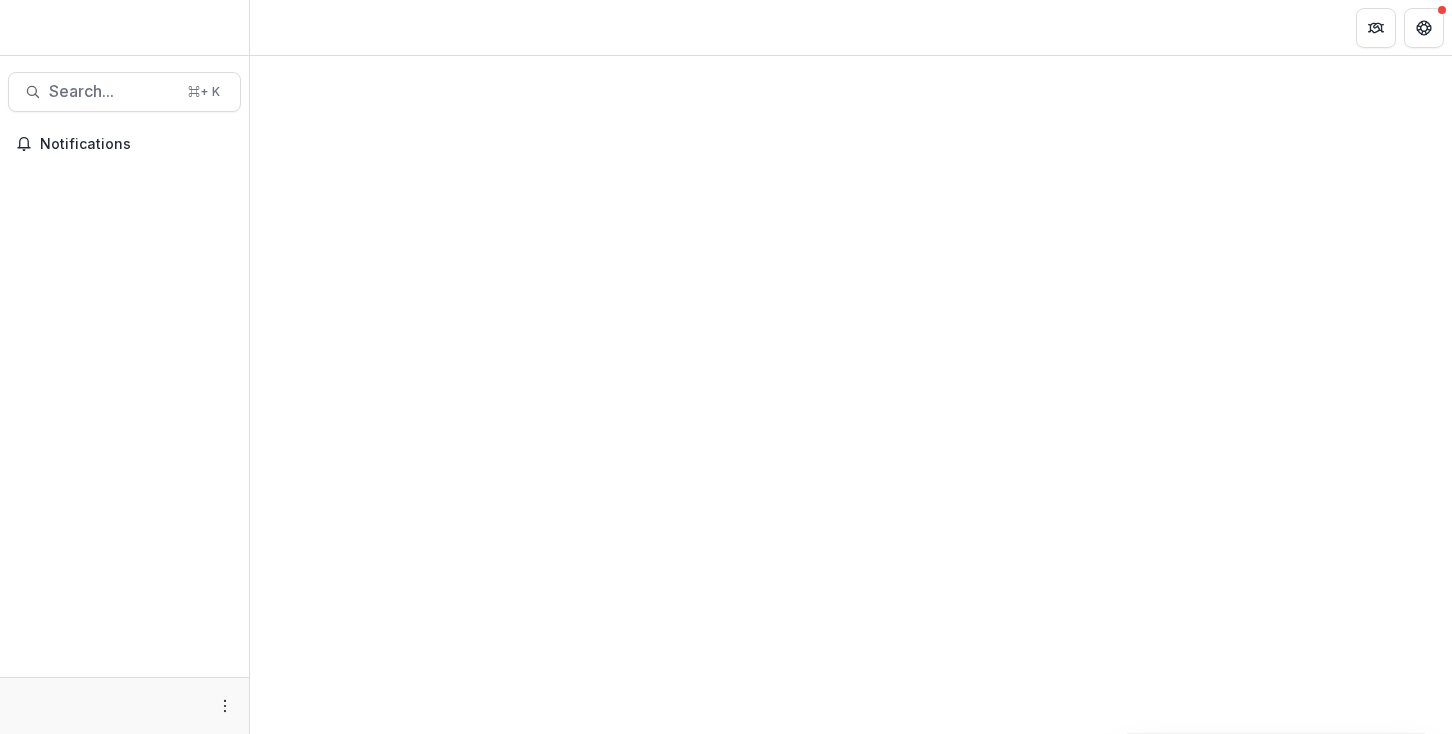 scroll, scrollTop: 0, scrollLeft: 0, axis: both 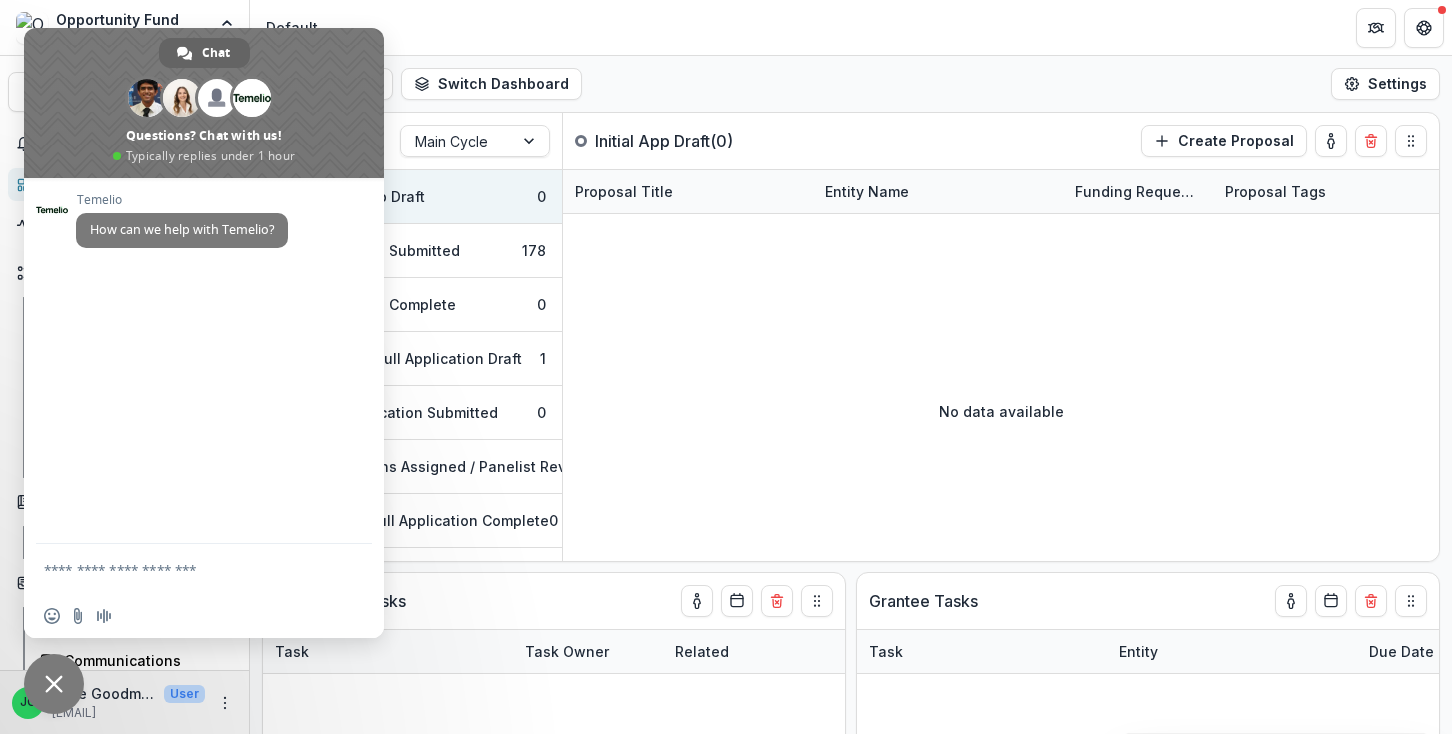 click at bounding box center [54, 684] 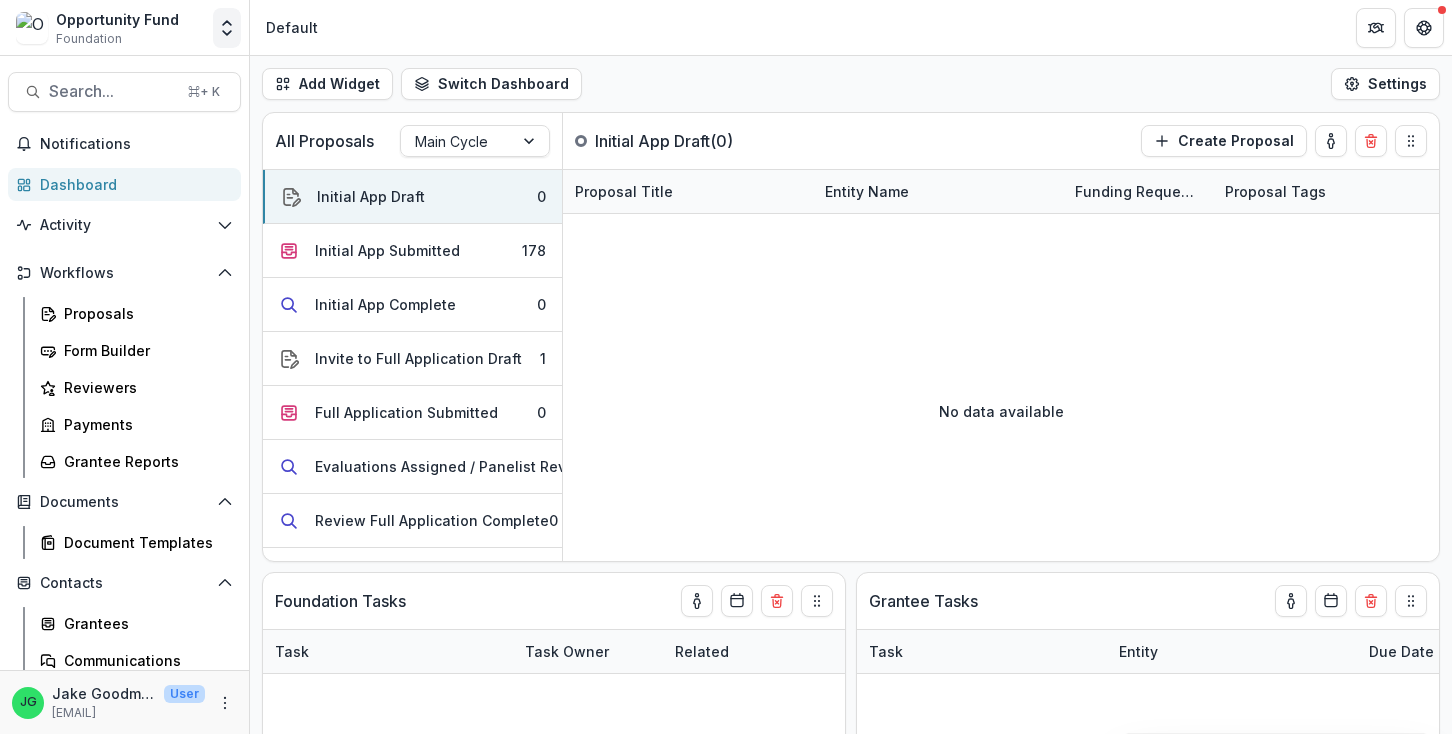 click 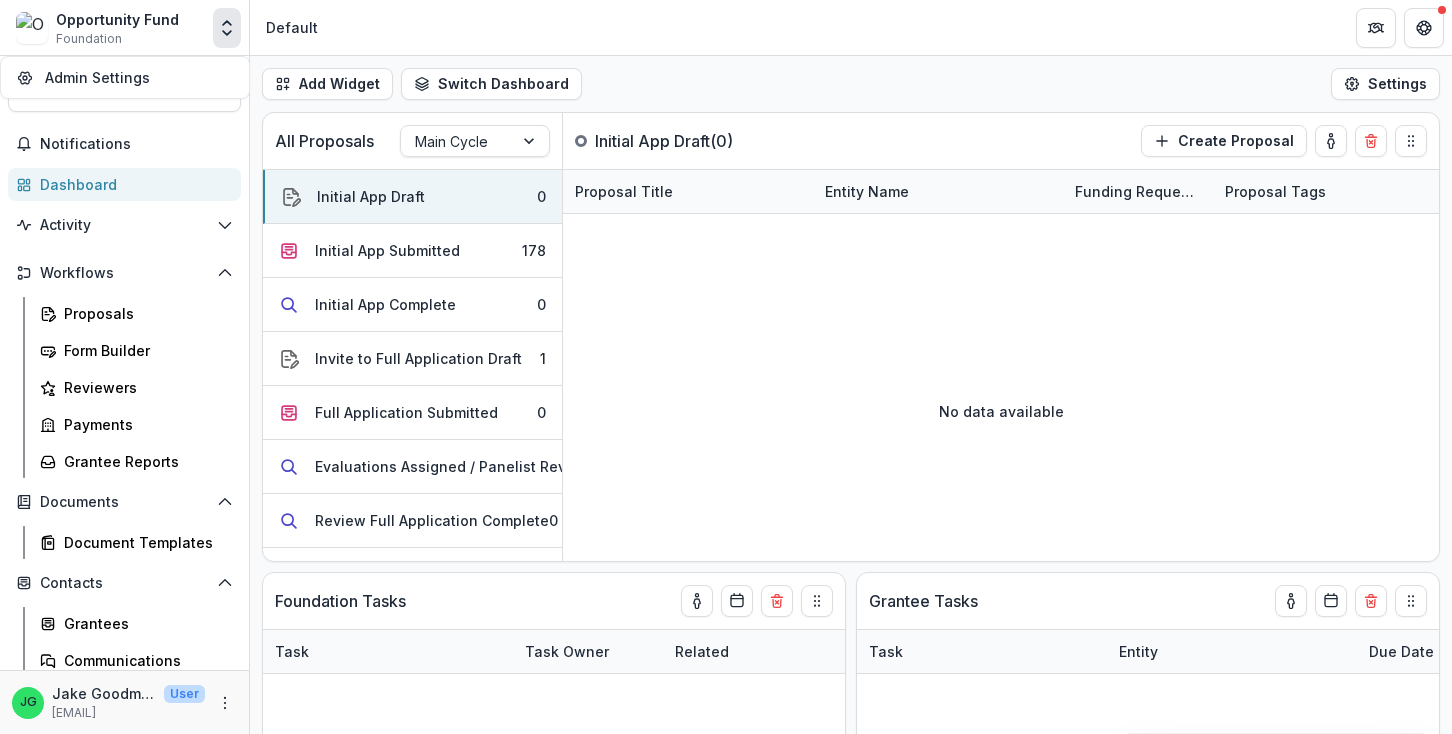 click 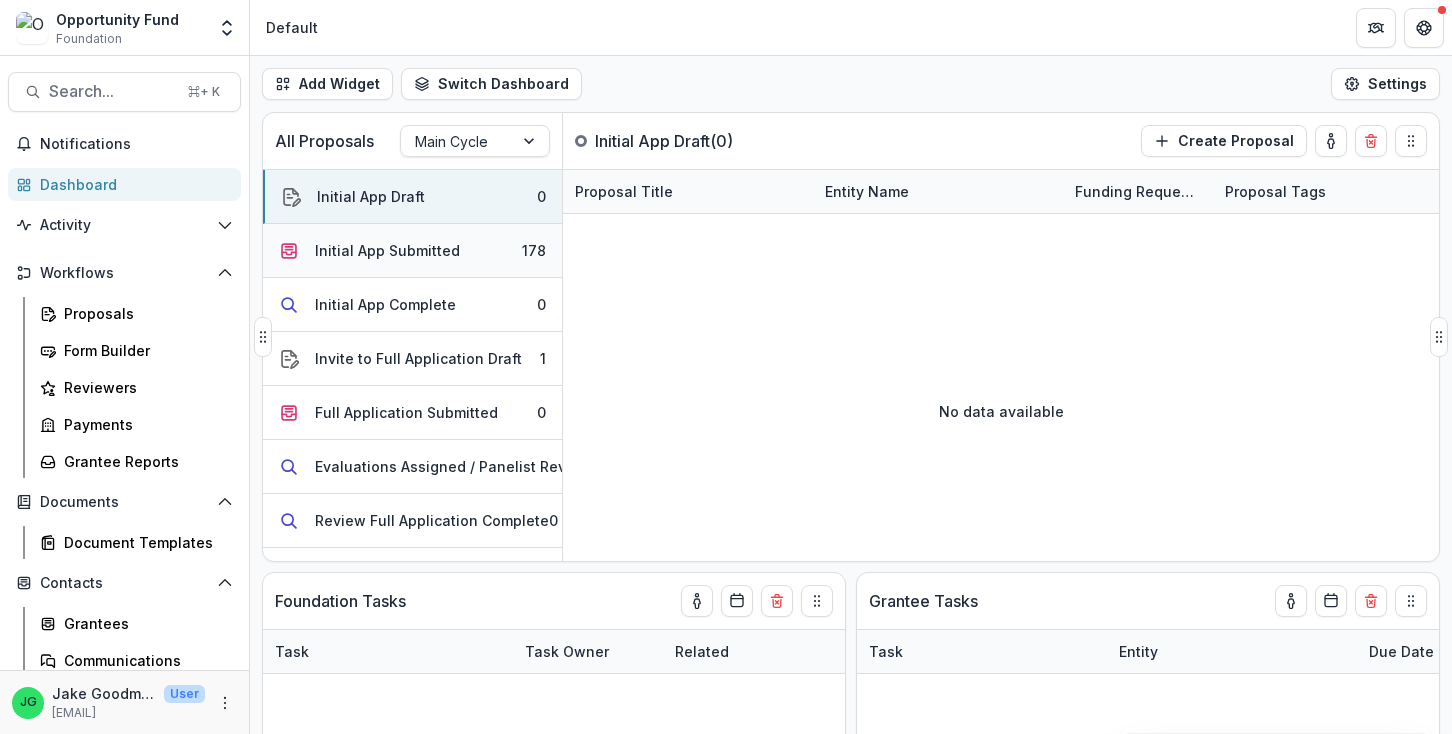 click on "Initial App Submitted" at bounding box center [387, 250] 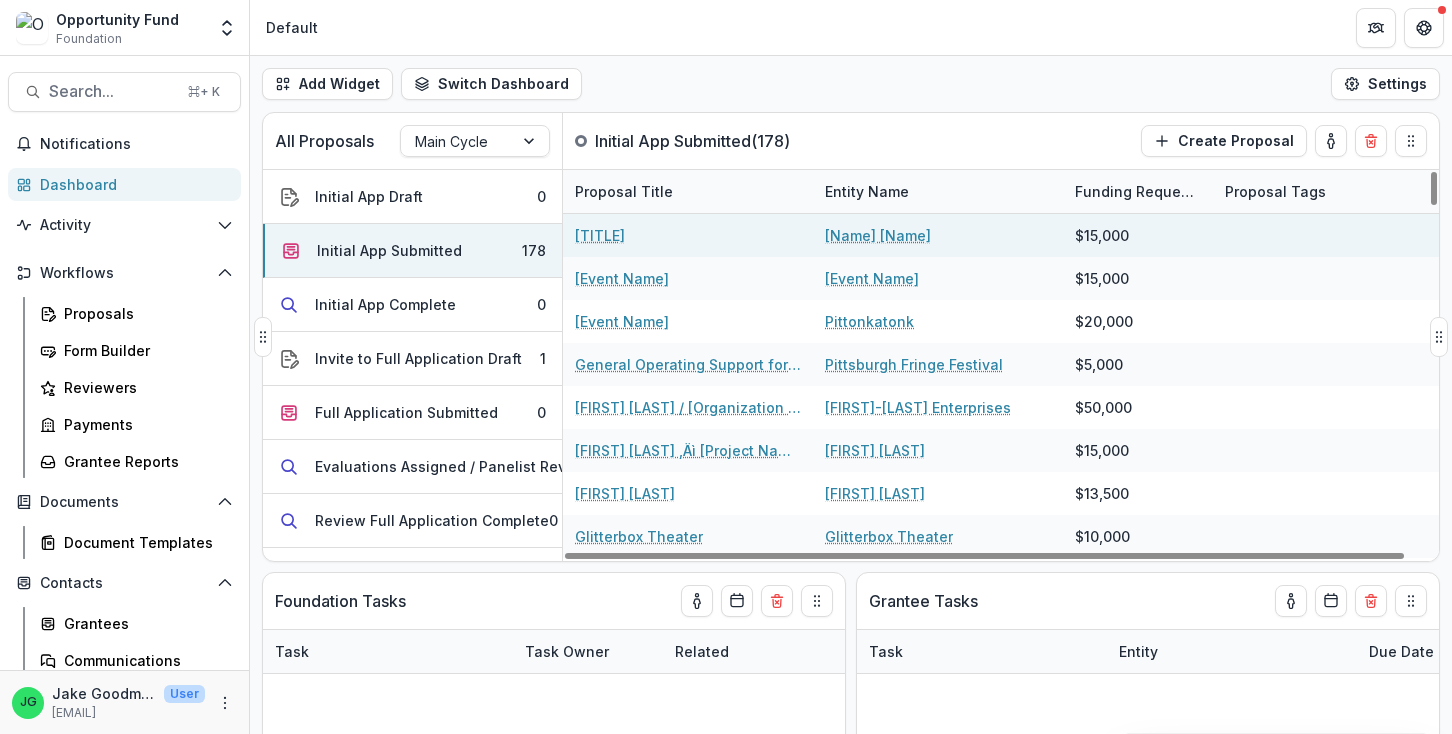 click on "[Name] [Name]" at bounding box center [878, 235] 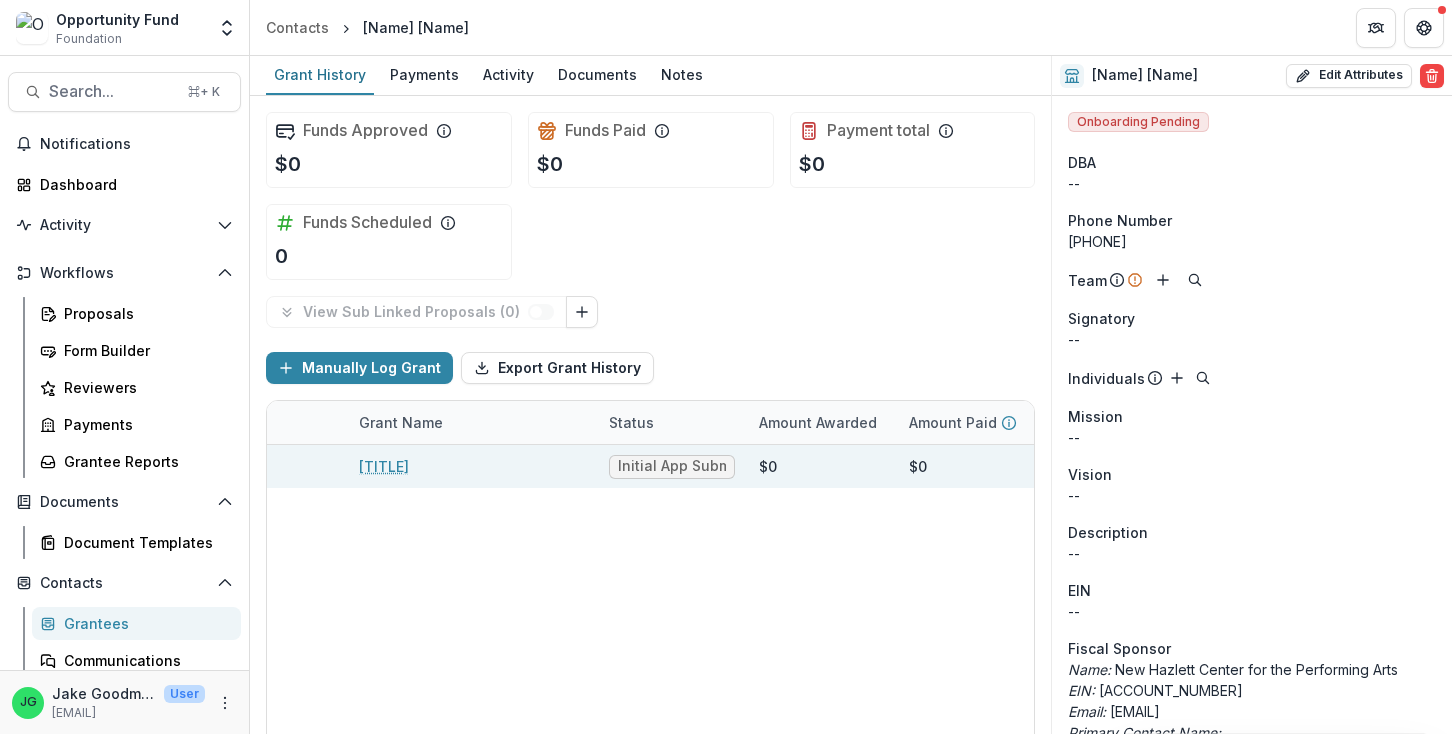 click on "[TITLE]" at bounding box center (384, 466) 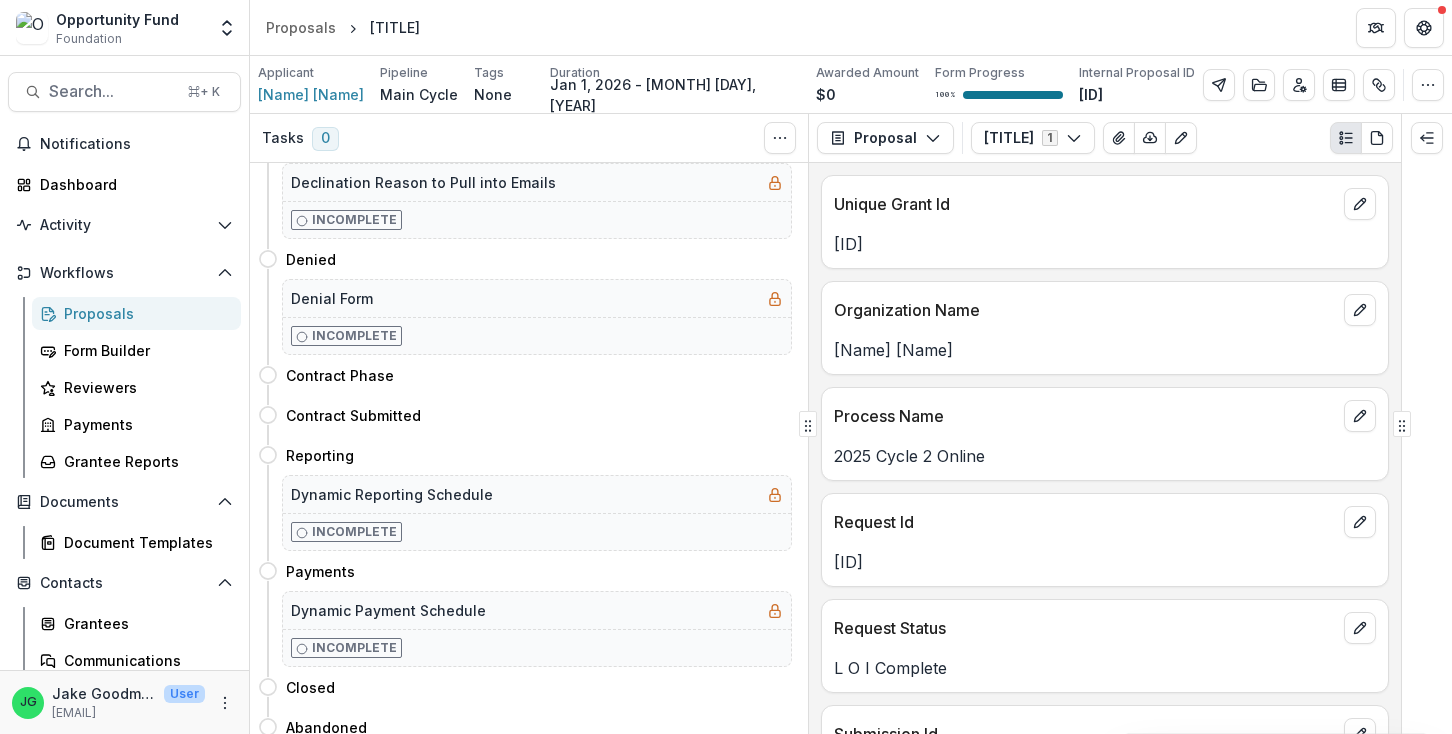 scroll, scrollTop: 627, scrollLeft: 0, axis: vertical 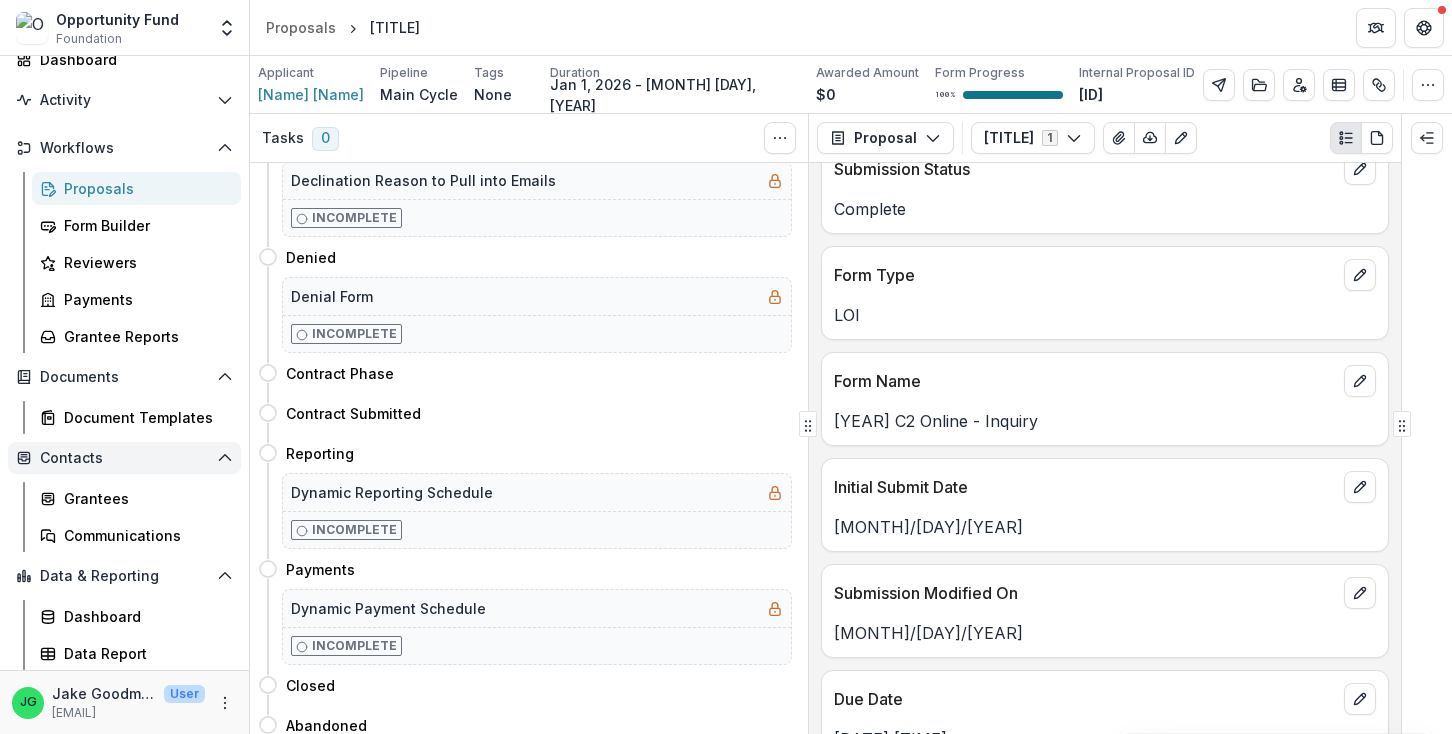 click on "Contacts" at bounding box center [124, 458] 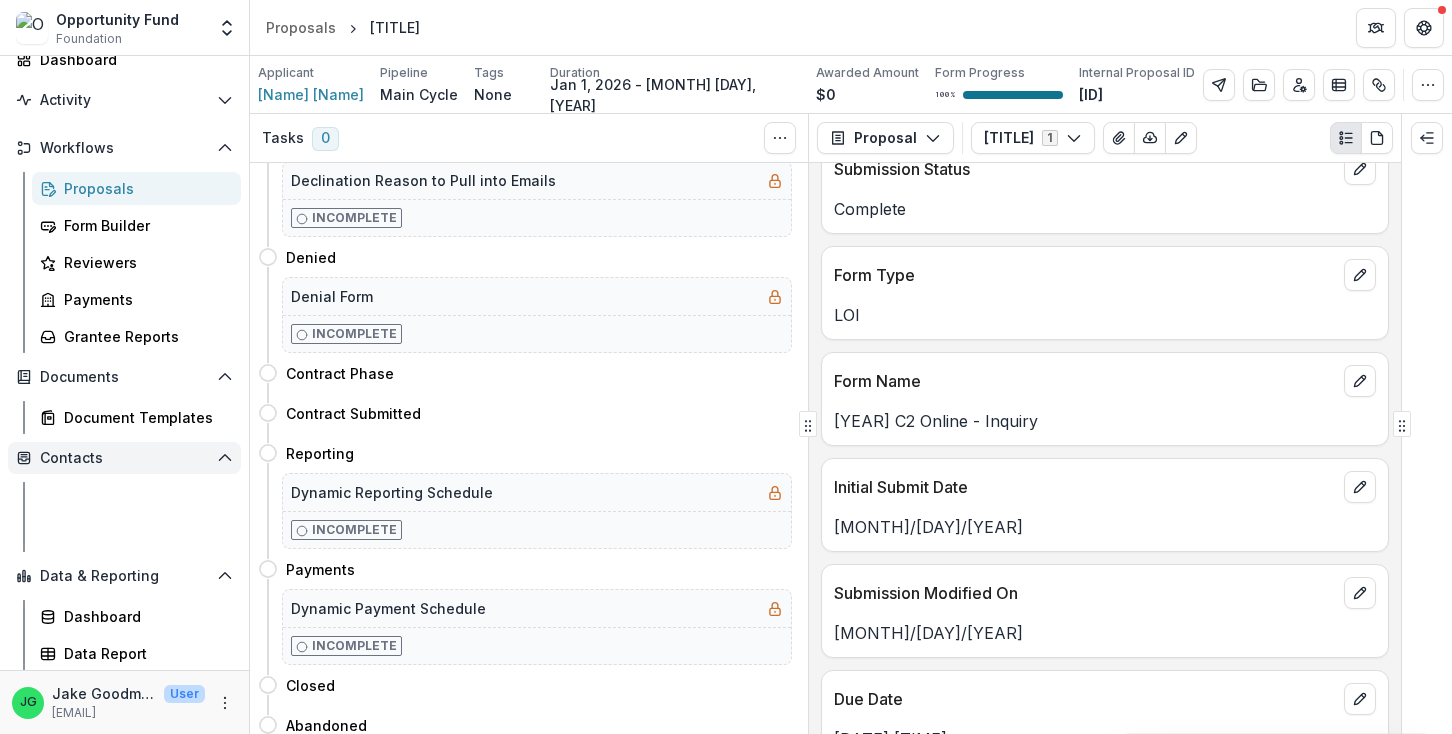 scroll, scrollTop: 56, scrollLeft: 0, axis: vertical 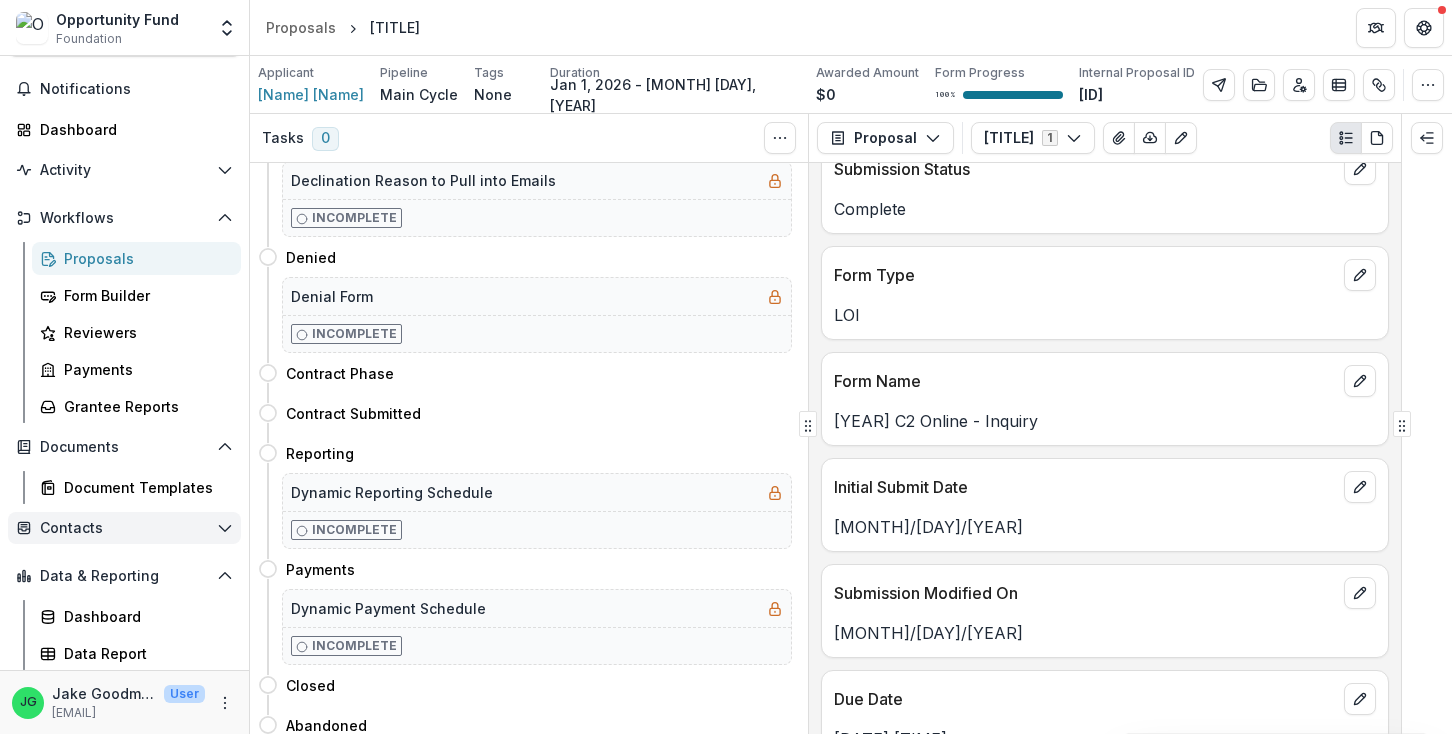 click on "Contacts" at bounding box center [124, 528] 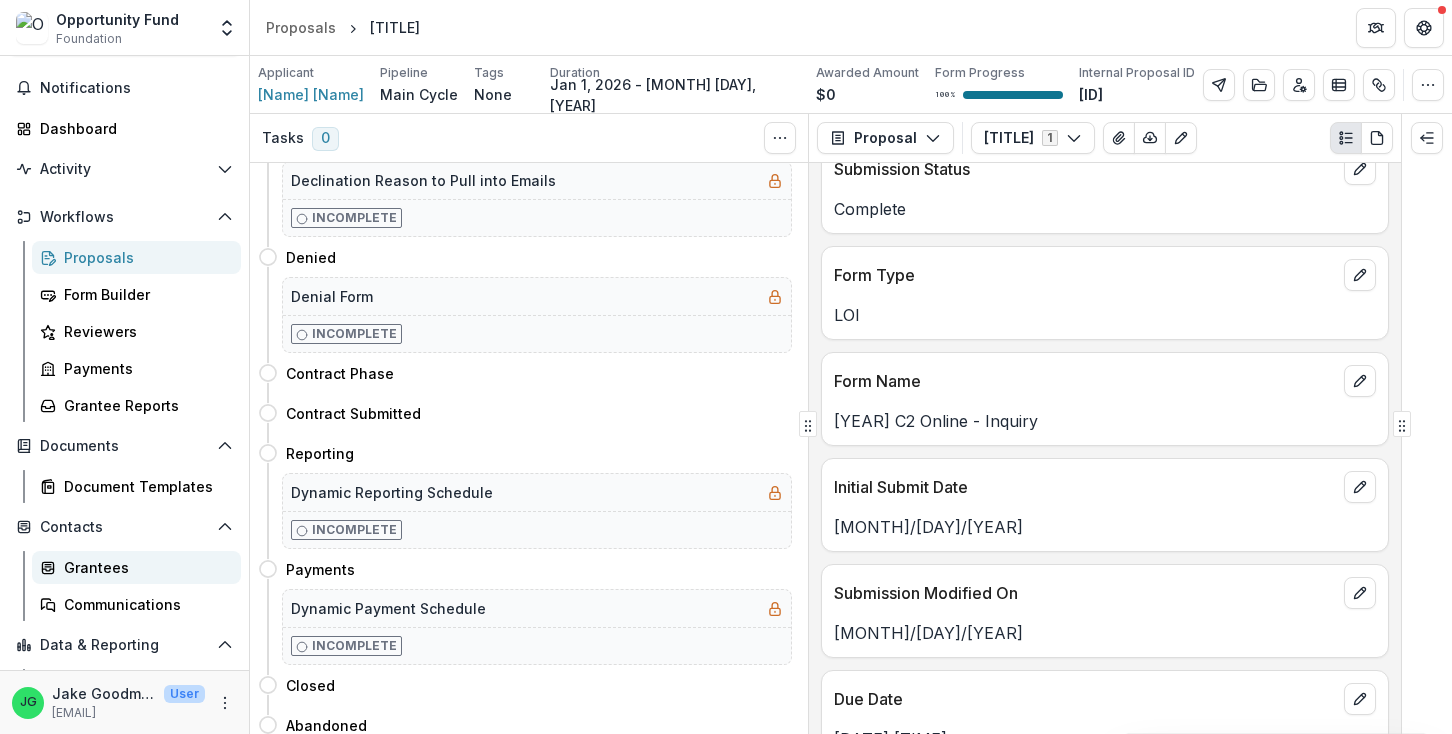 click on "Grantees" at bounding box center [136, 567] 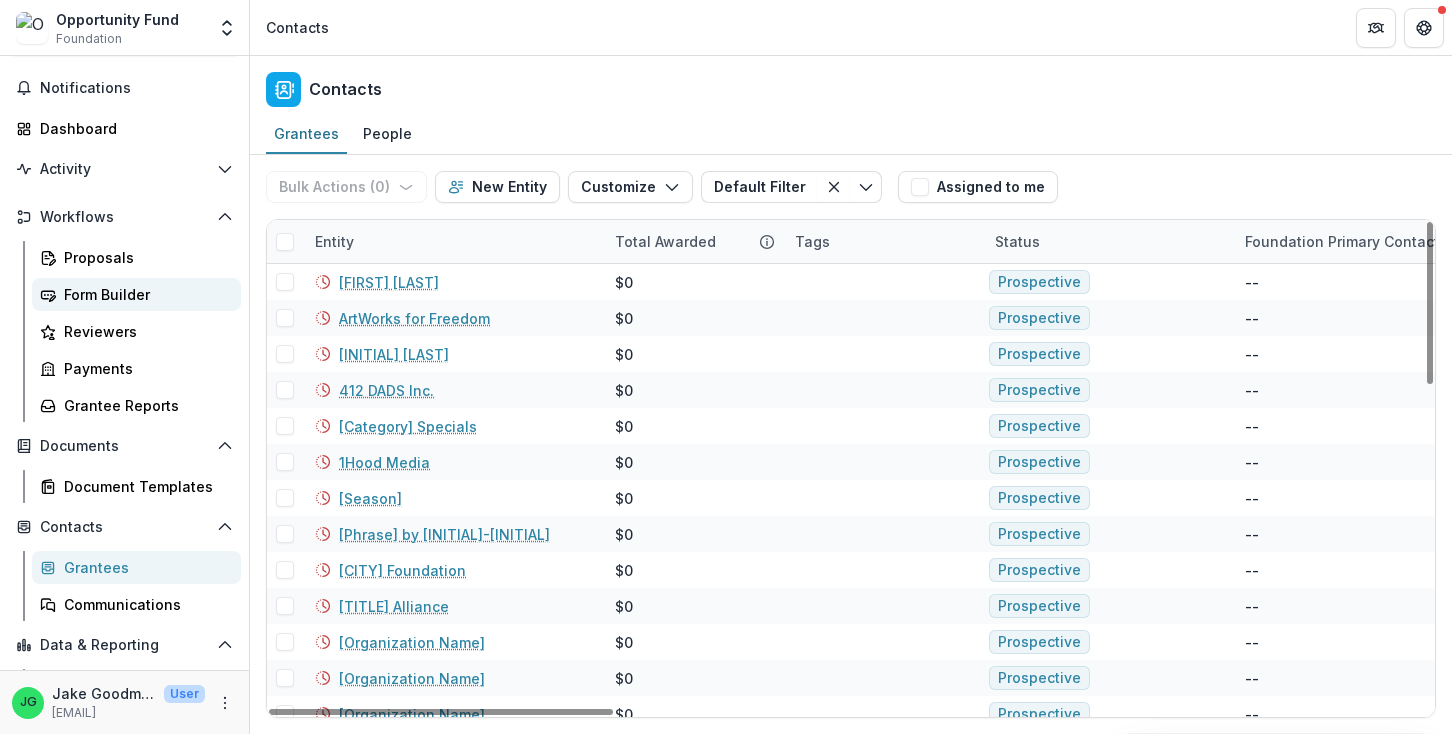 click on "Form Builder" at bounding box center [144, 294] 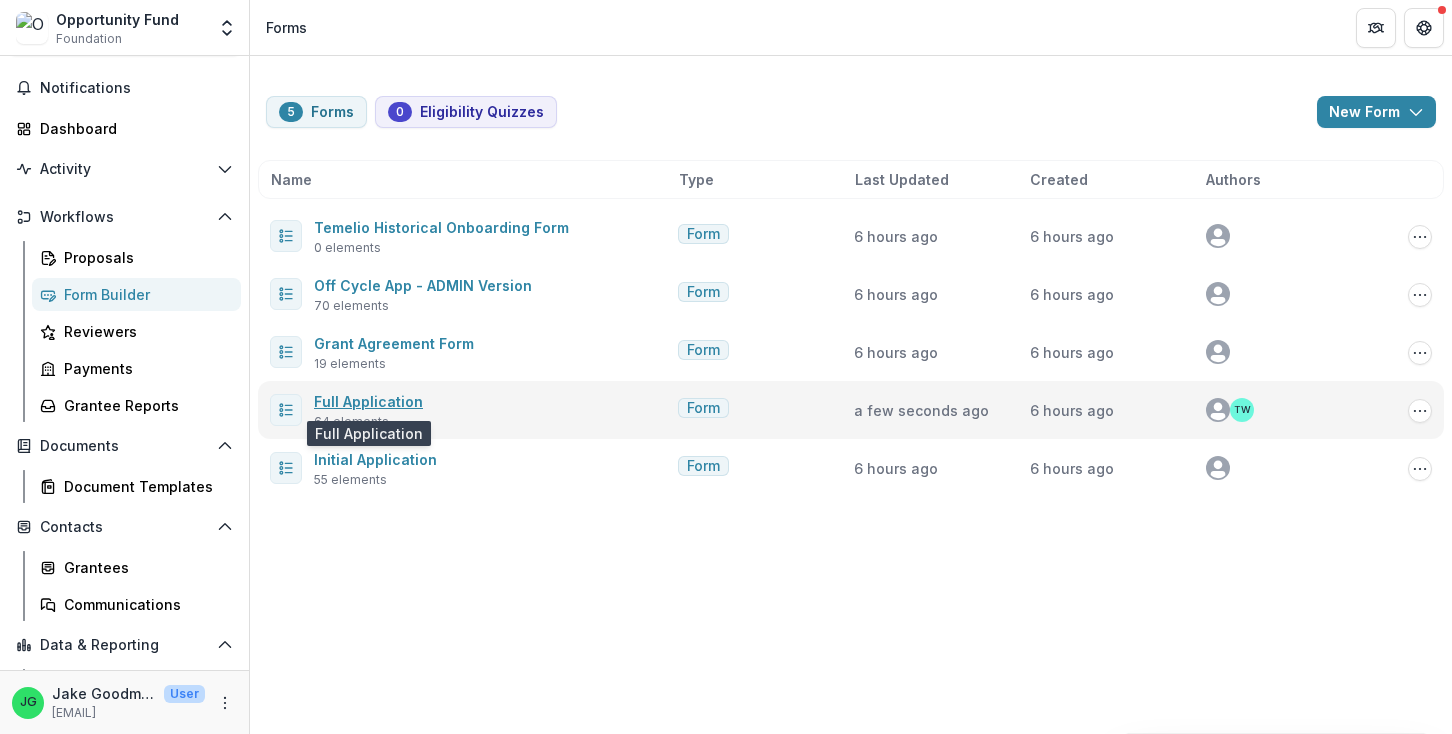 click on "Full Application" at bounding box center [368, 401] 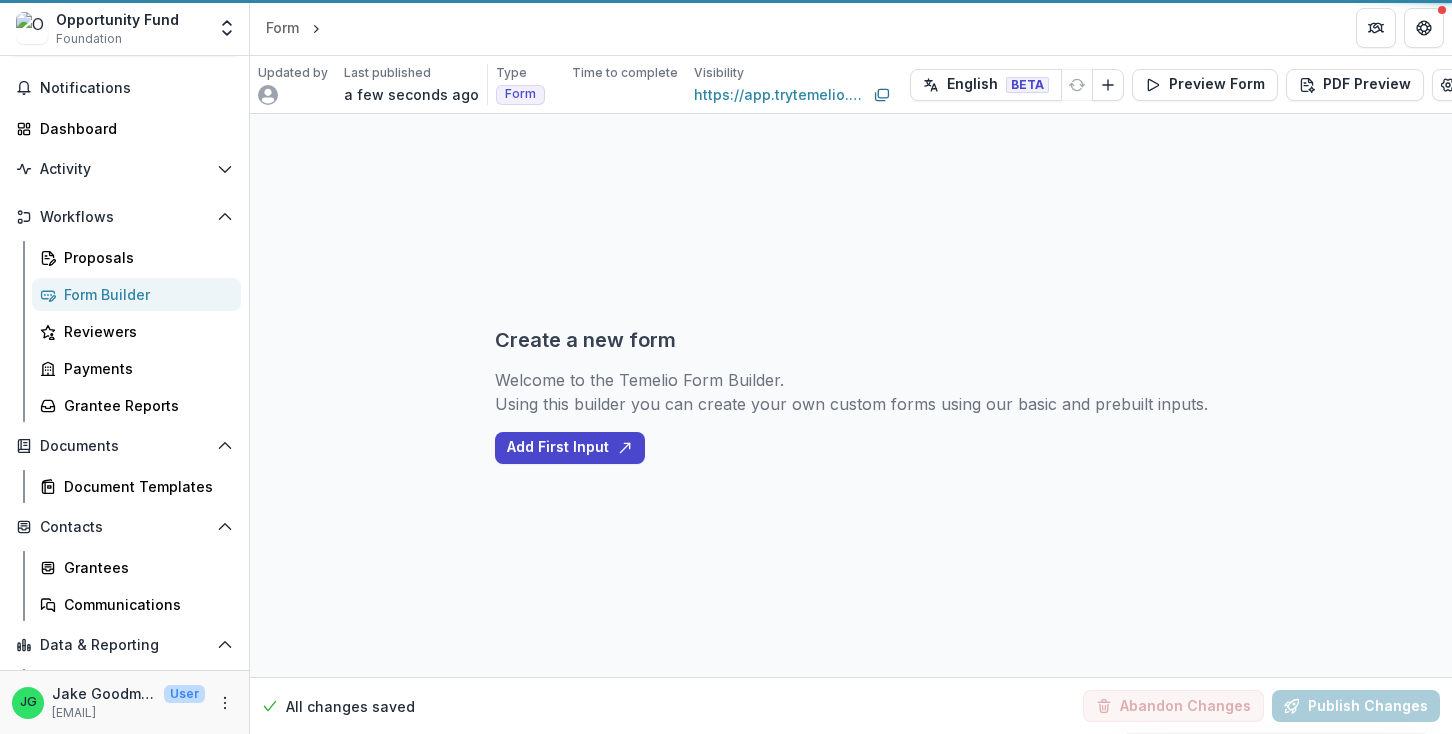 select on "**********" 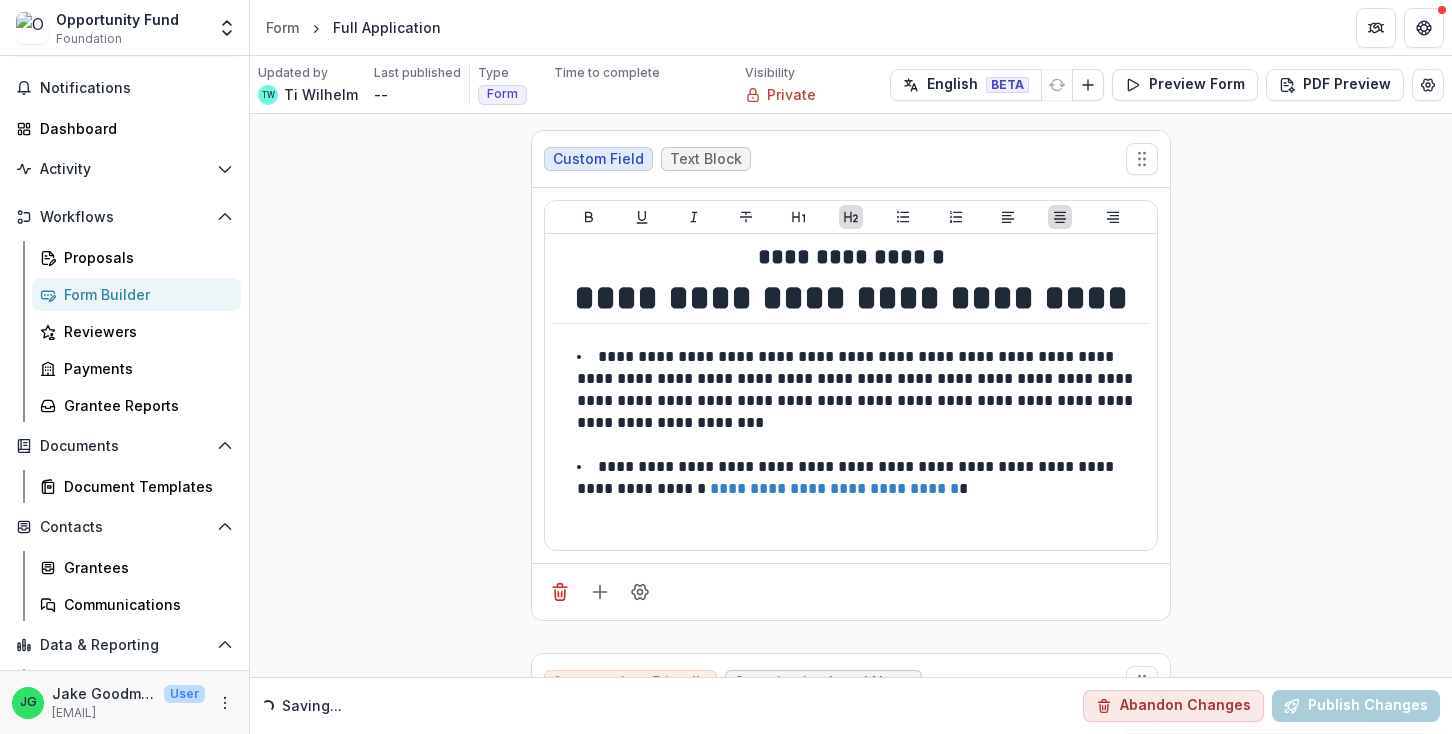 click on "Private" at bounding box center (791, 94) 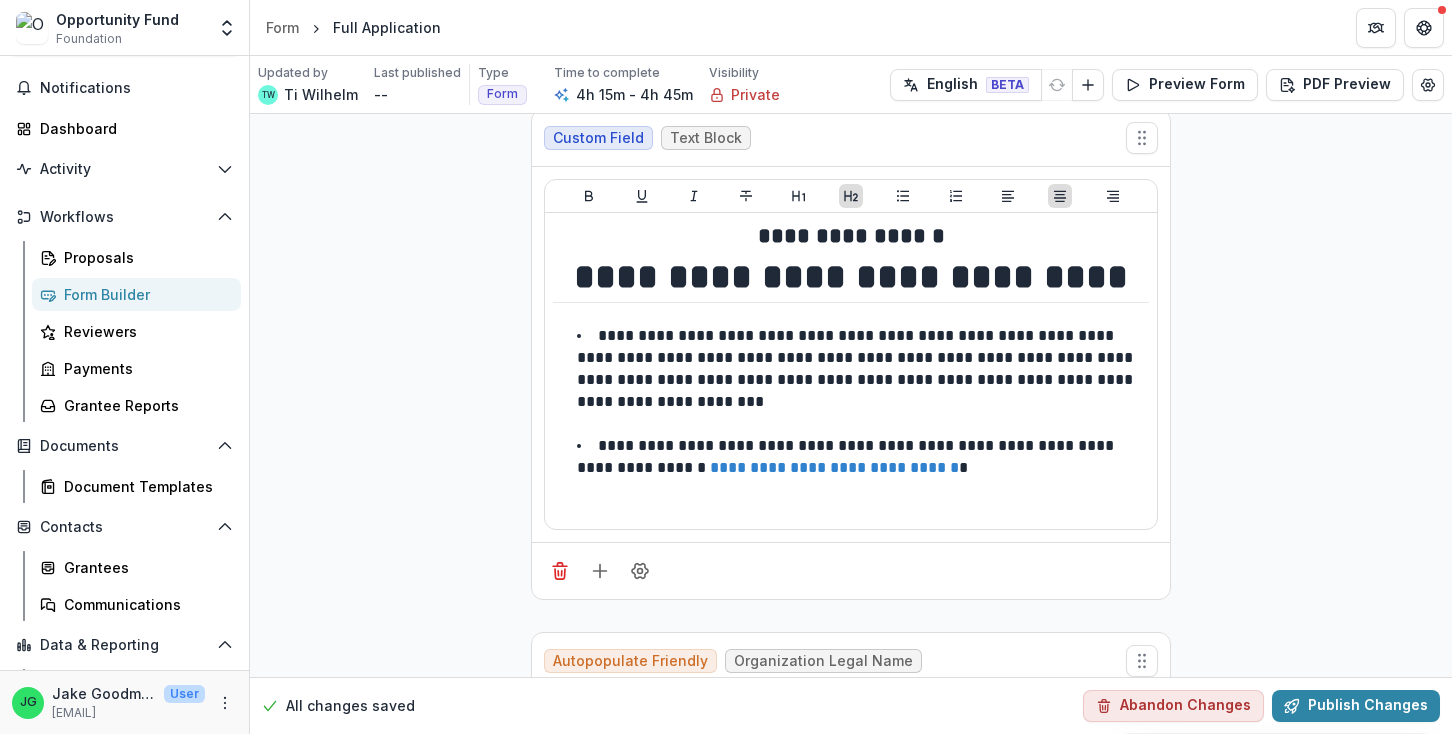 scroll, scrollTop: 0, scrollLeft: 0, axis: both 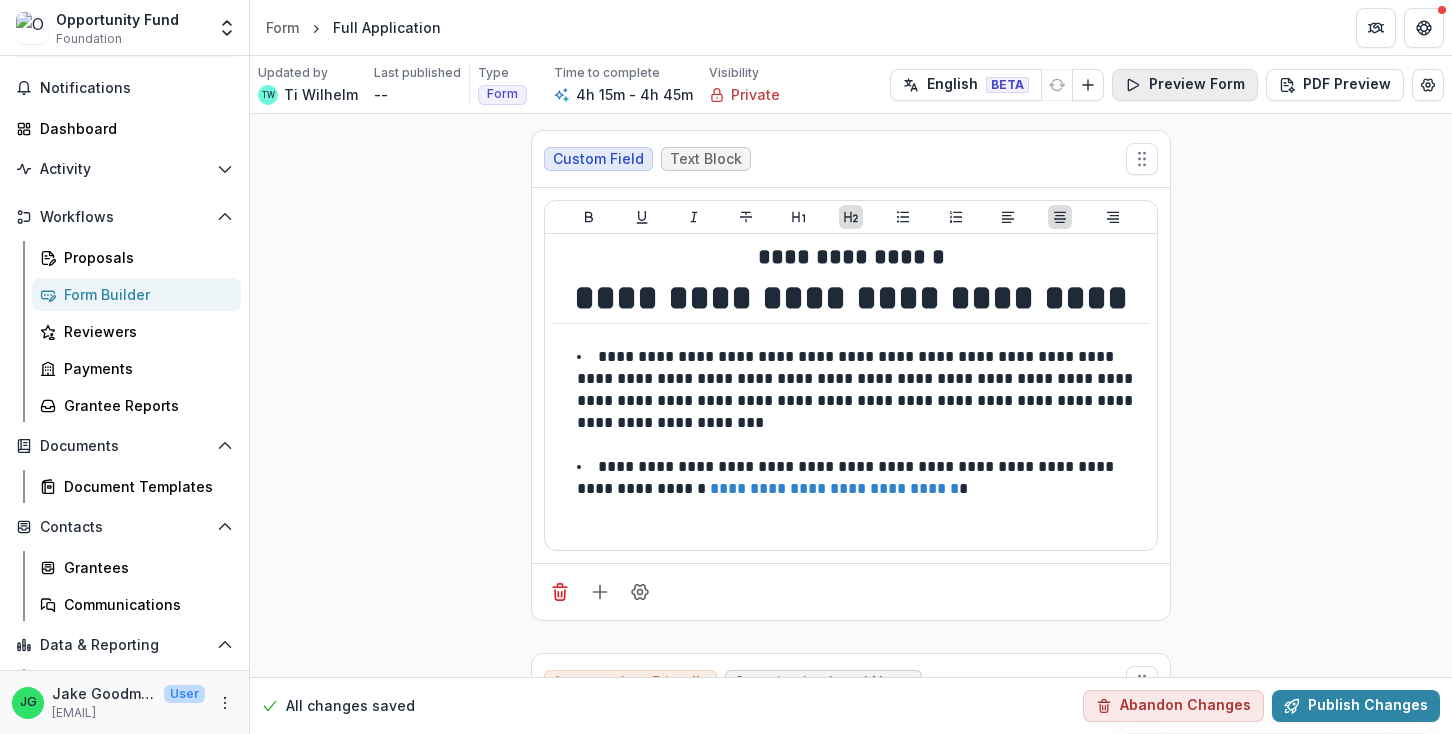 click on "Preview Form" at bounding box center (1185, 85) 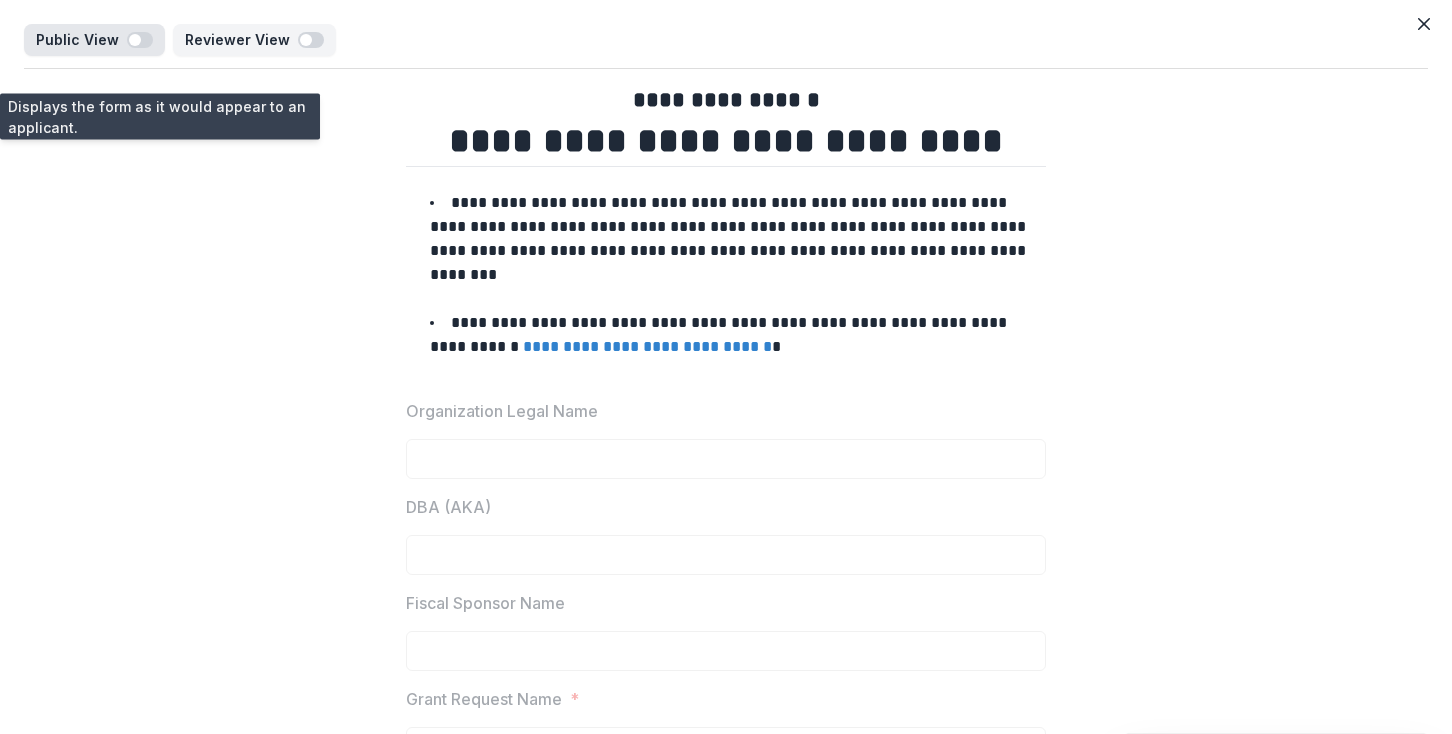 click at bounding box center (140, 40) 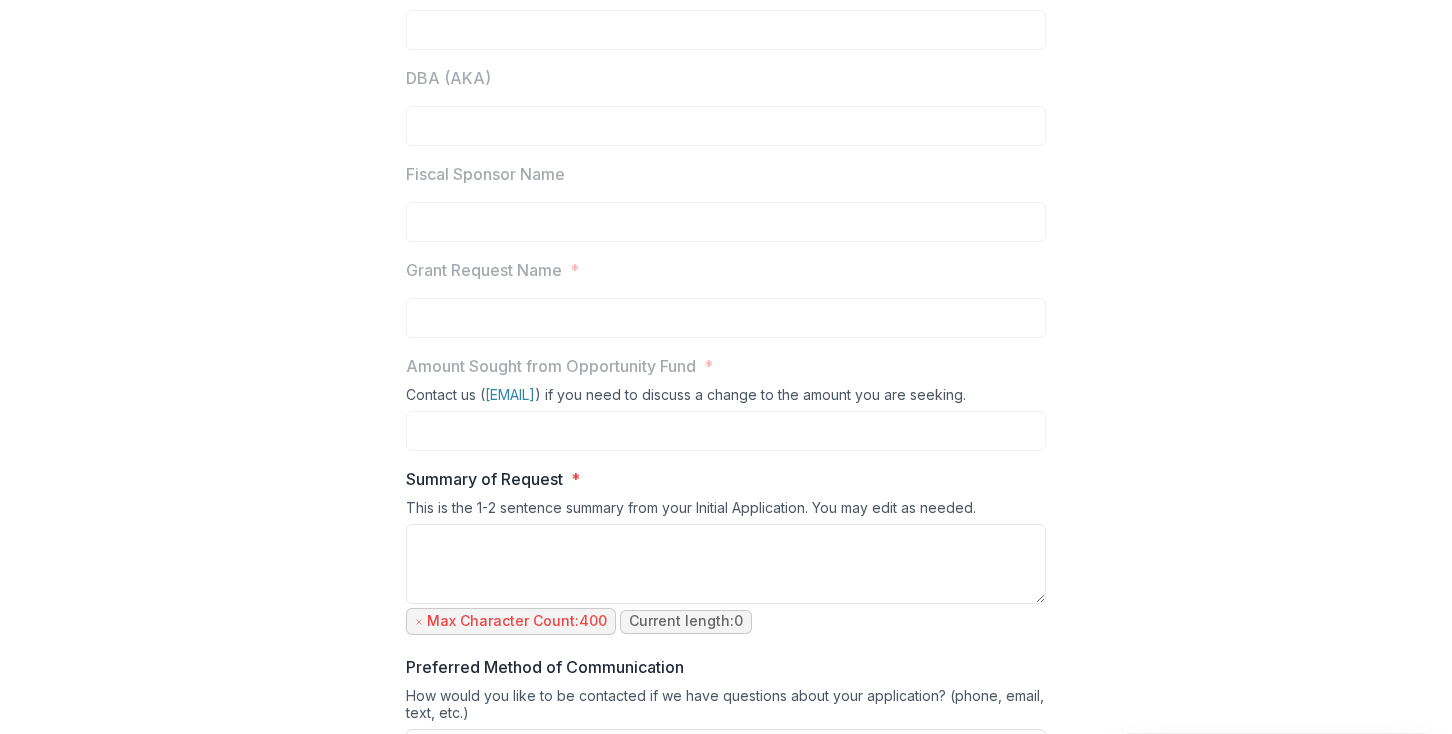 scroll, scrollTop: 476, scrollLeft: 0, axis: vertical 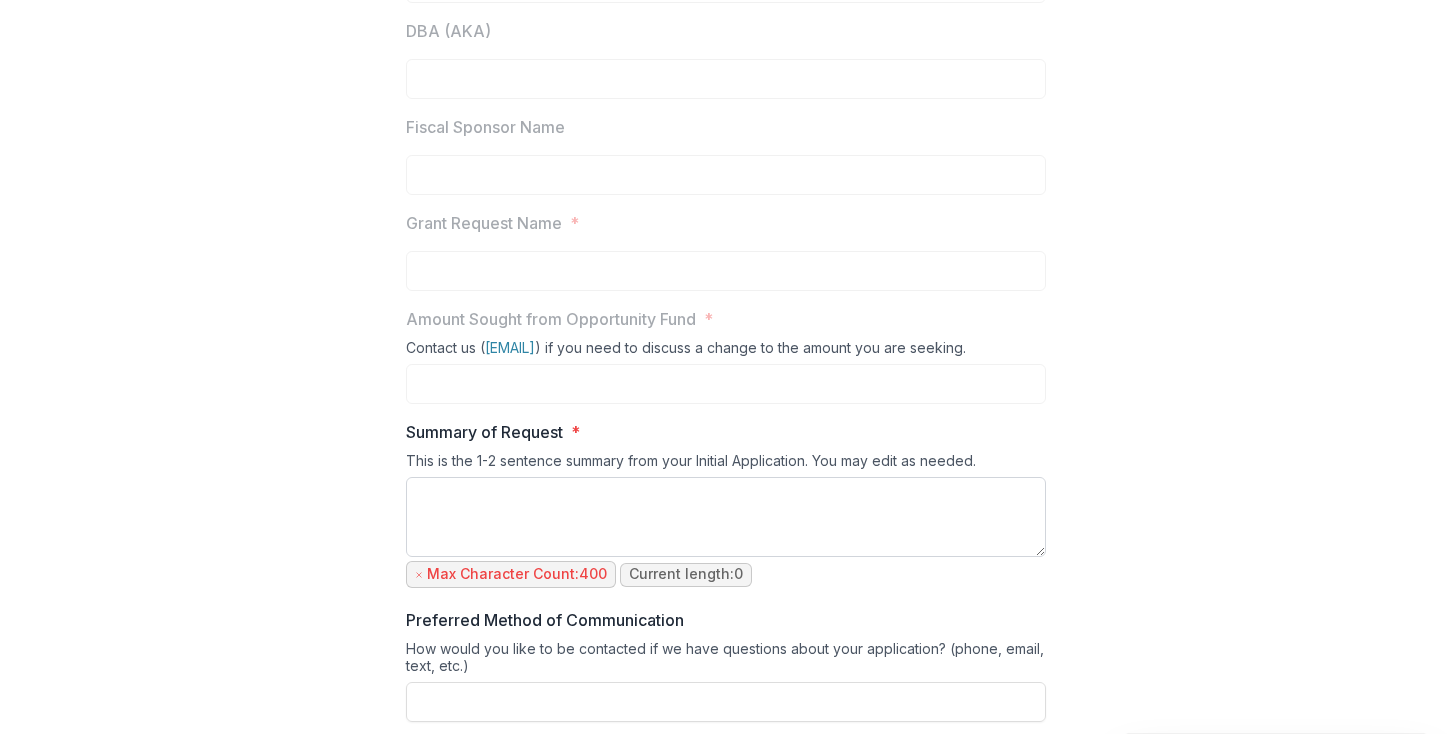 click on "Summary of Request *" at bounding box center (726, 517) 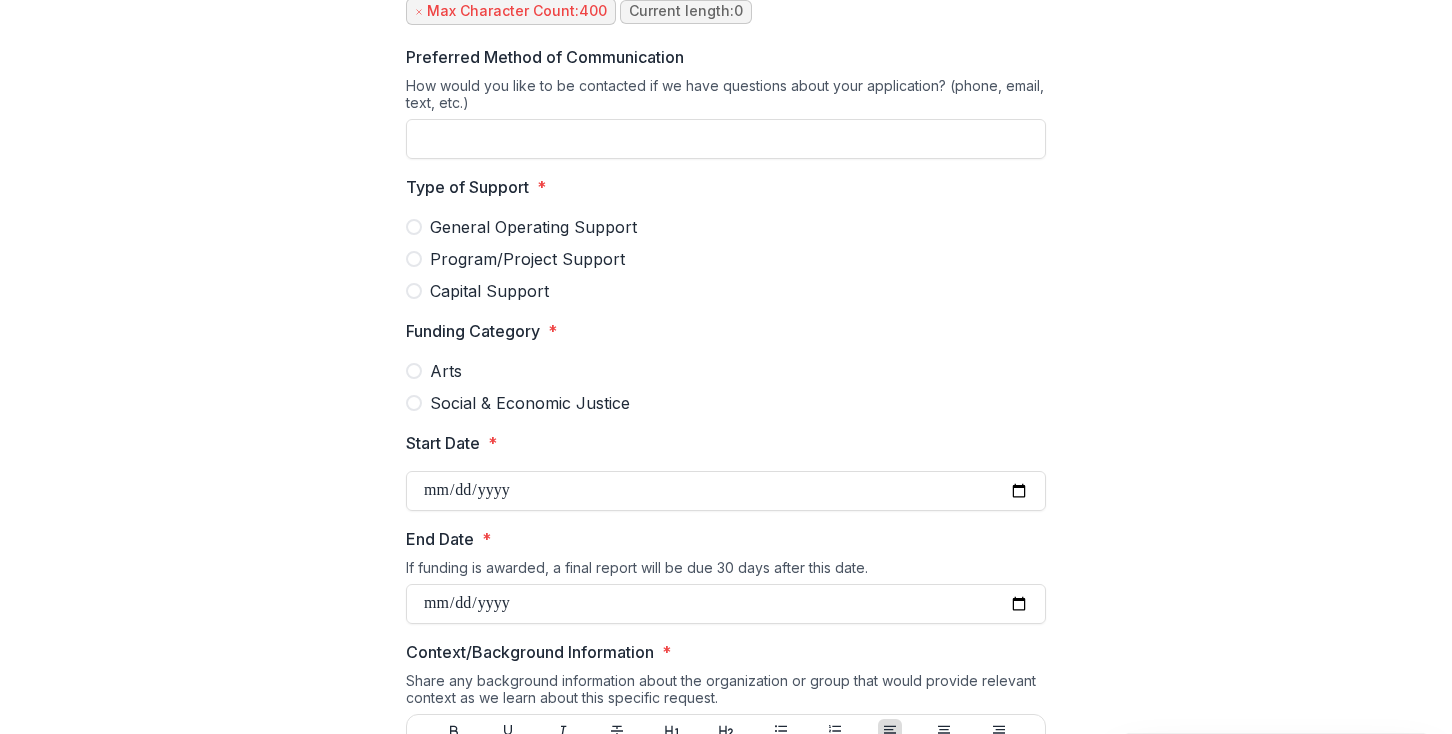 scroll, scrollTop: 1012, scrollLeft: 0, axis: vertical 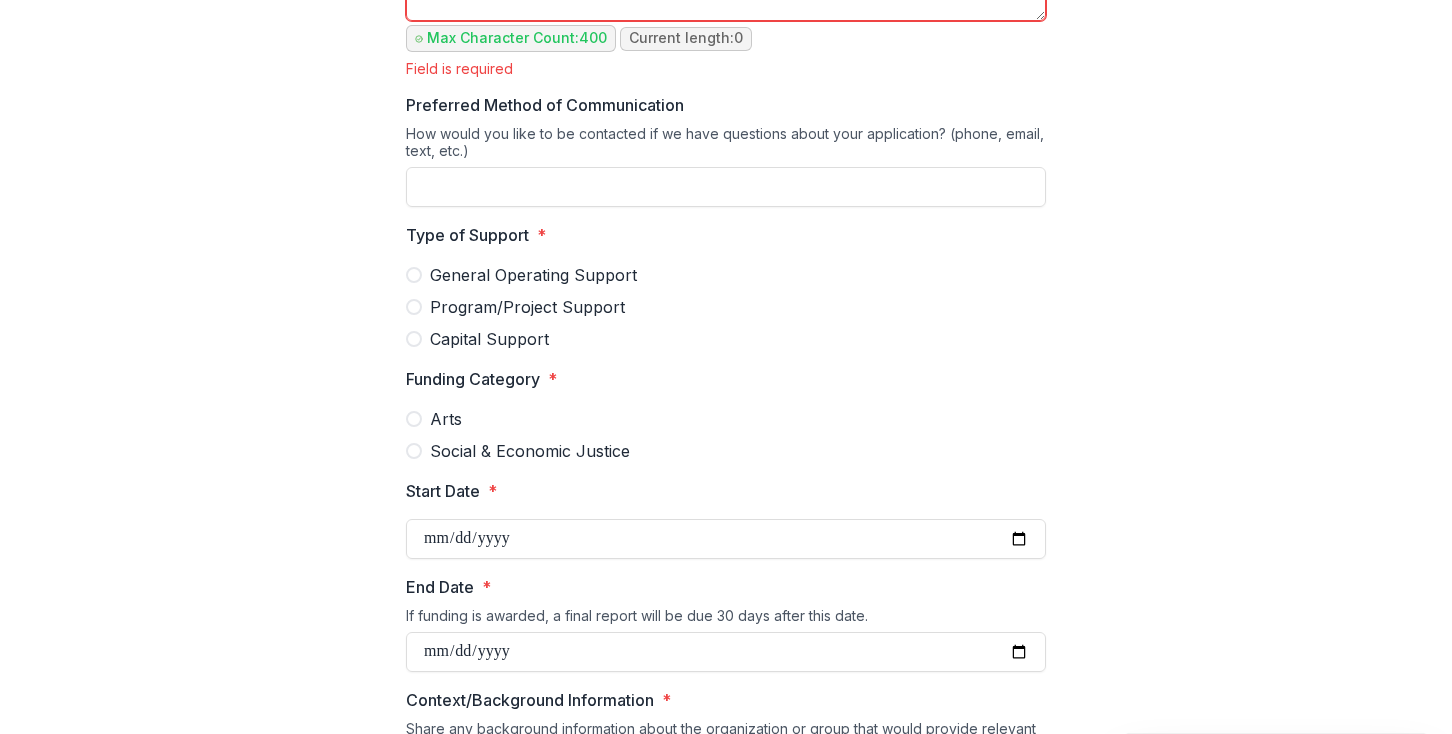 click on "Arts Social & Economic Justice" at bounding box center (726, 435) 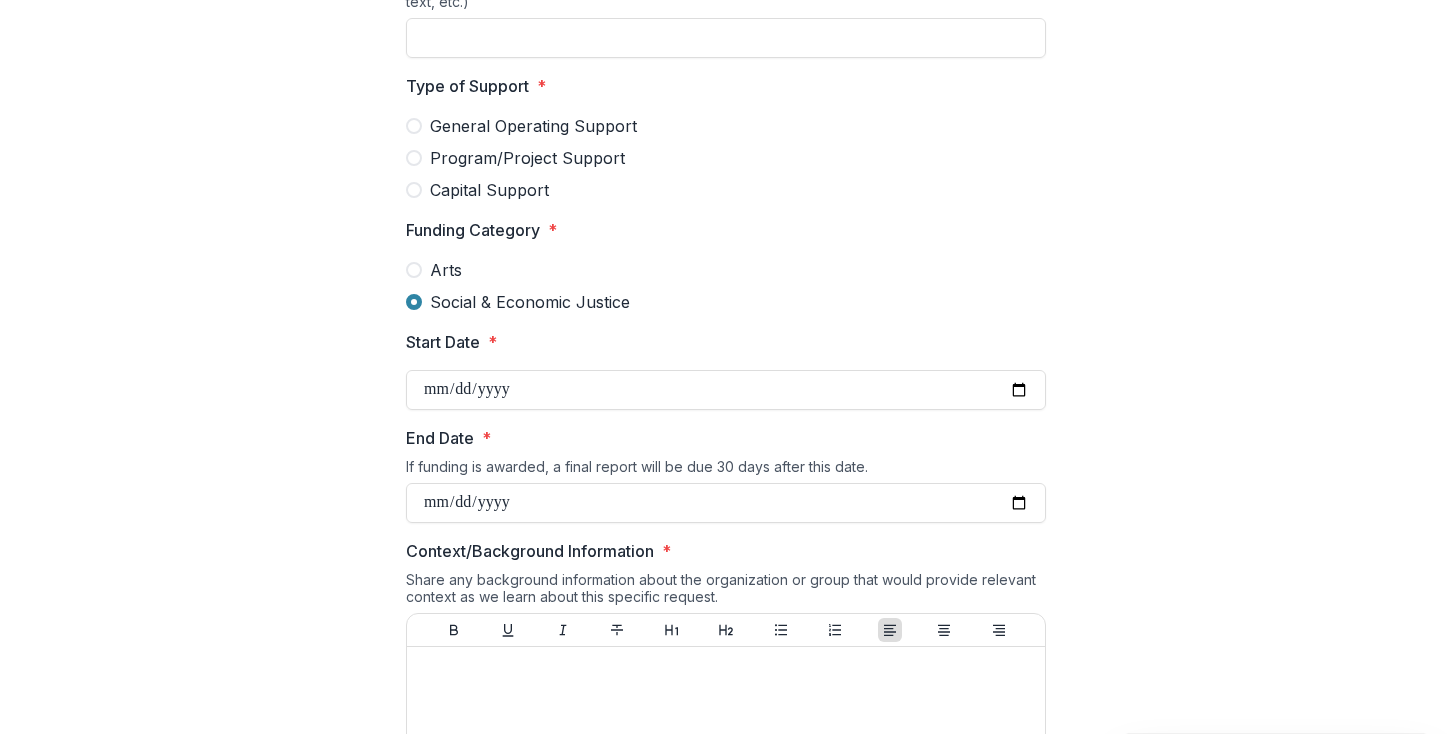 scroll, scrollTop: 1154, scrollLeft: 0, axis: vertical 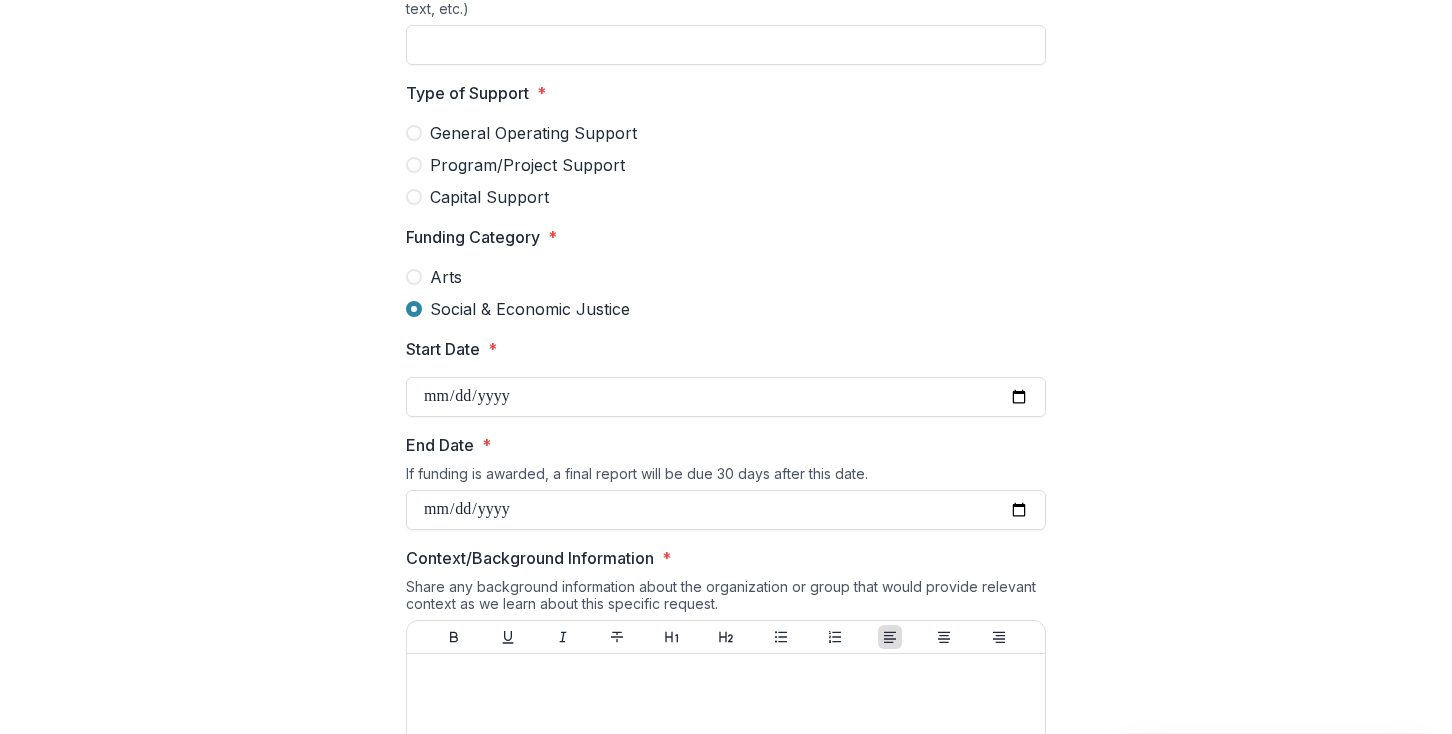 click on "Arts" at bounding box center [726, 277] 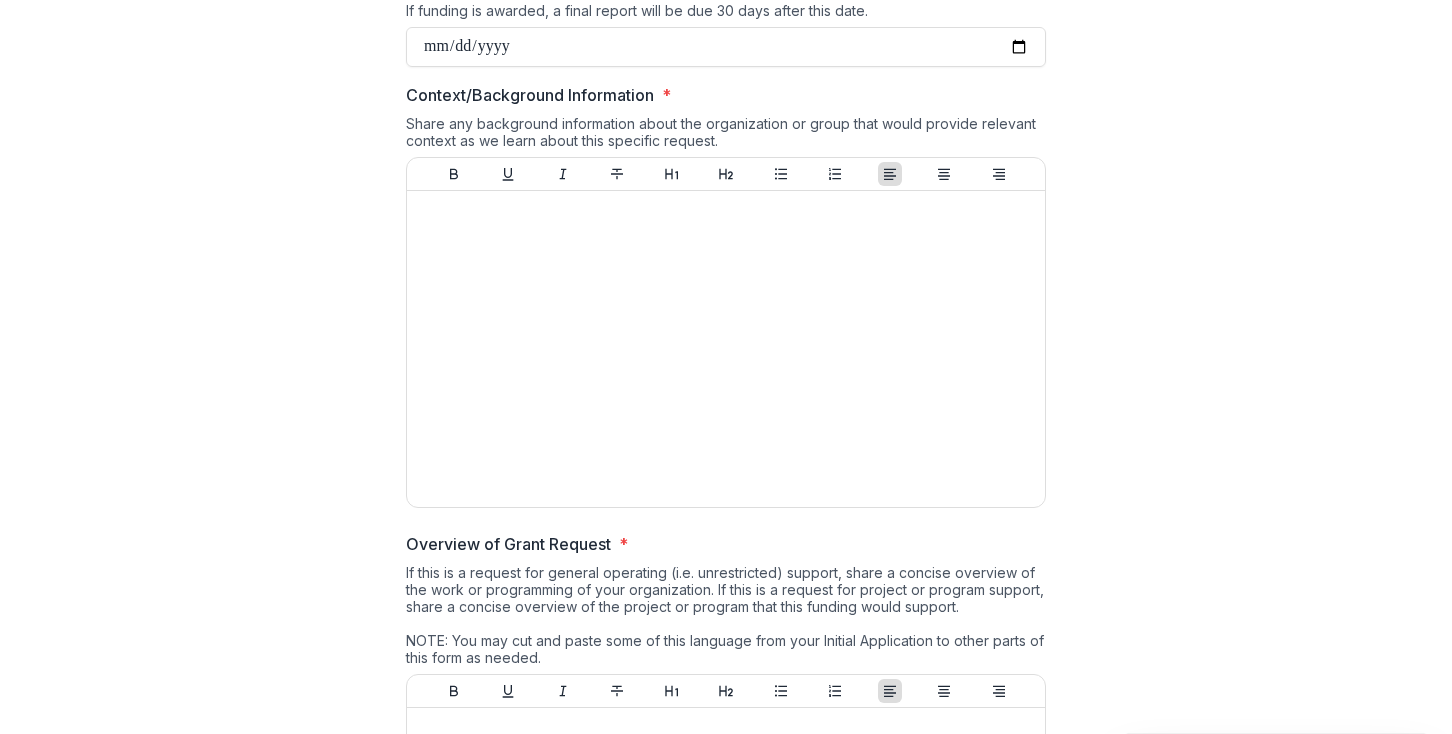 scroll, scrollTop: 1615, scrollLeft: 0, axis: vertical 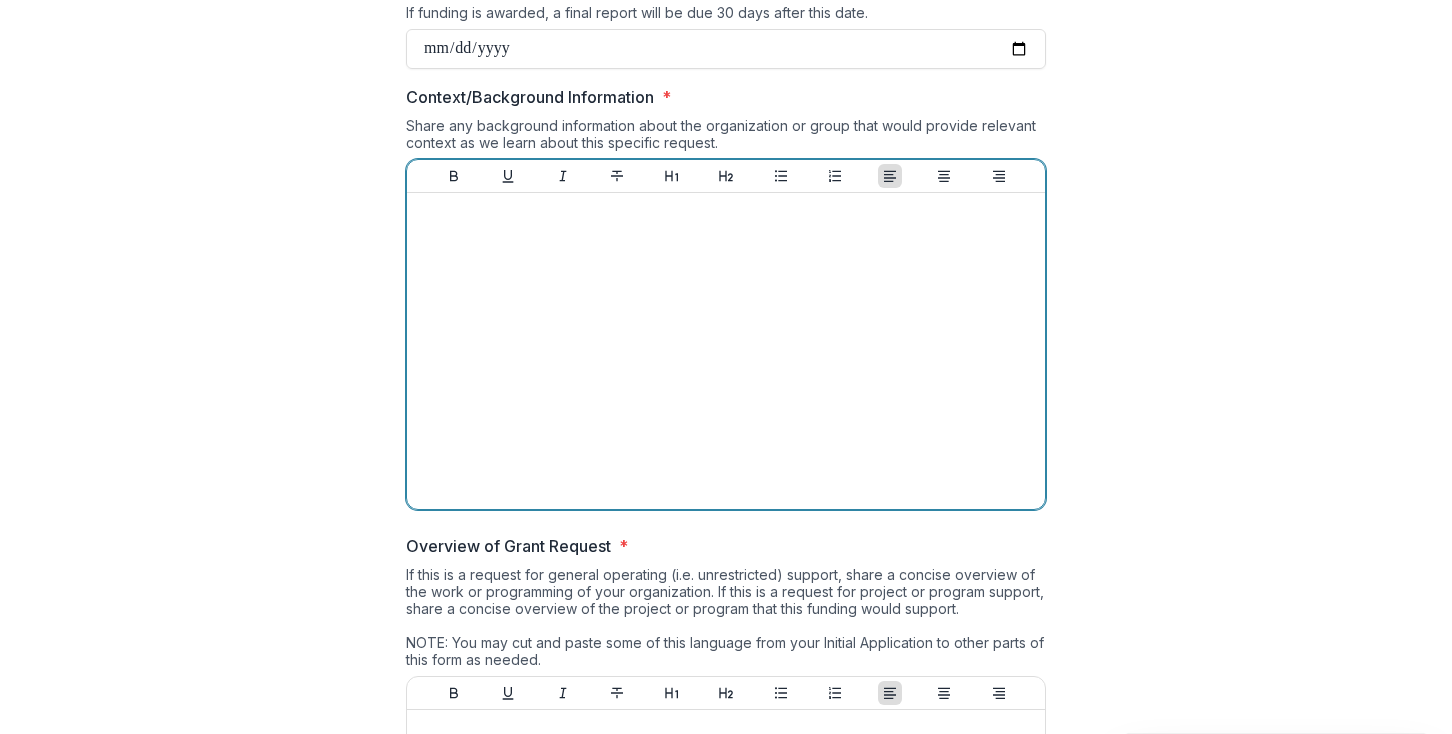 click at bounding box center [726, 351] 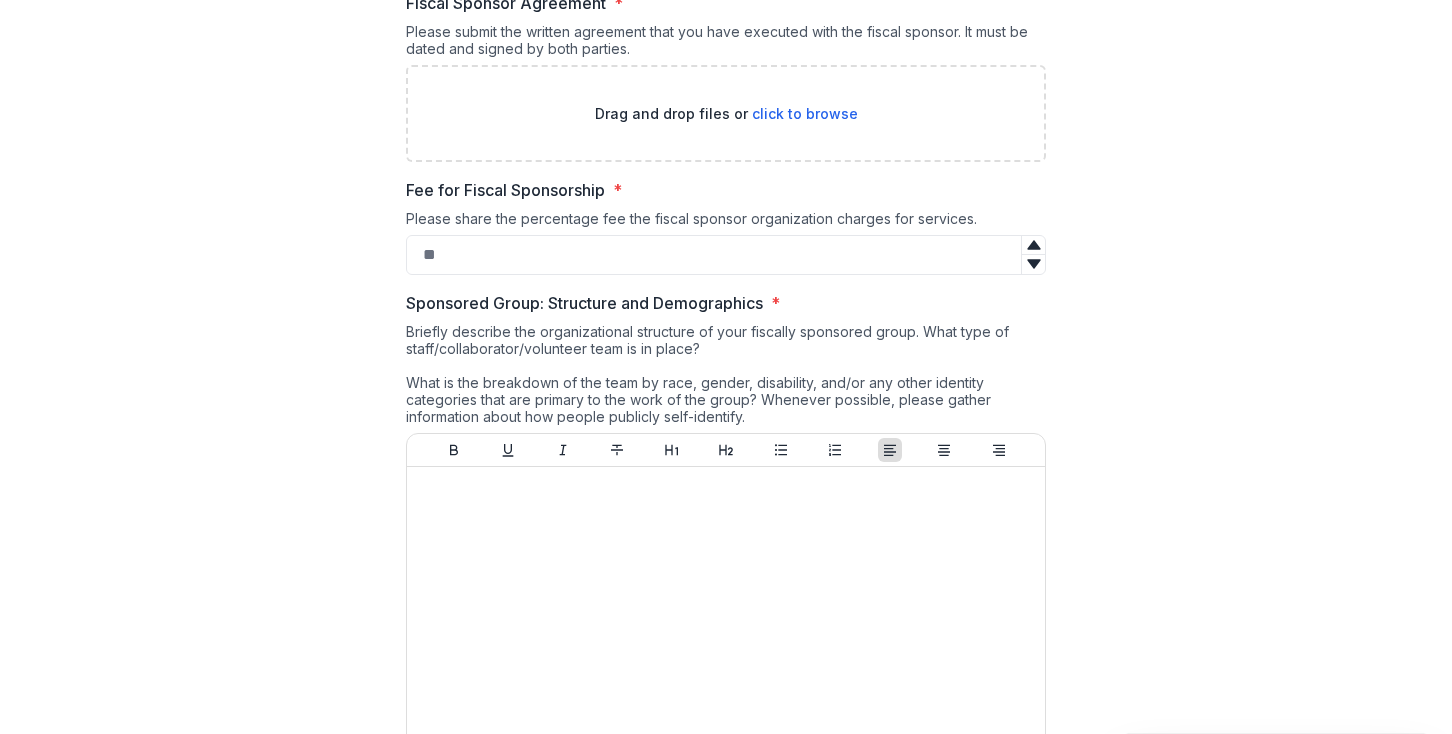 scroll, scrollTop: 6895, scrollLeft: 0, axis: vertical 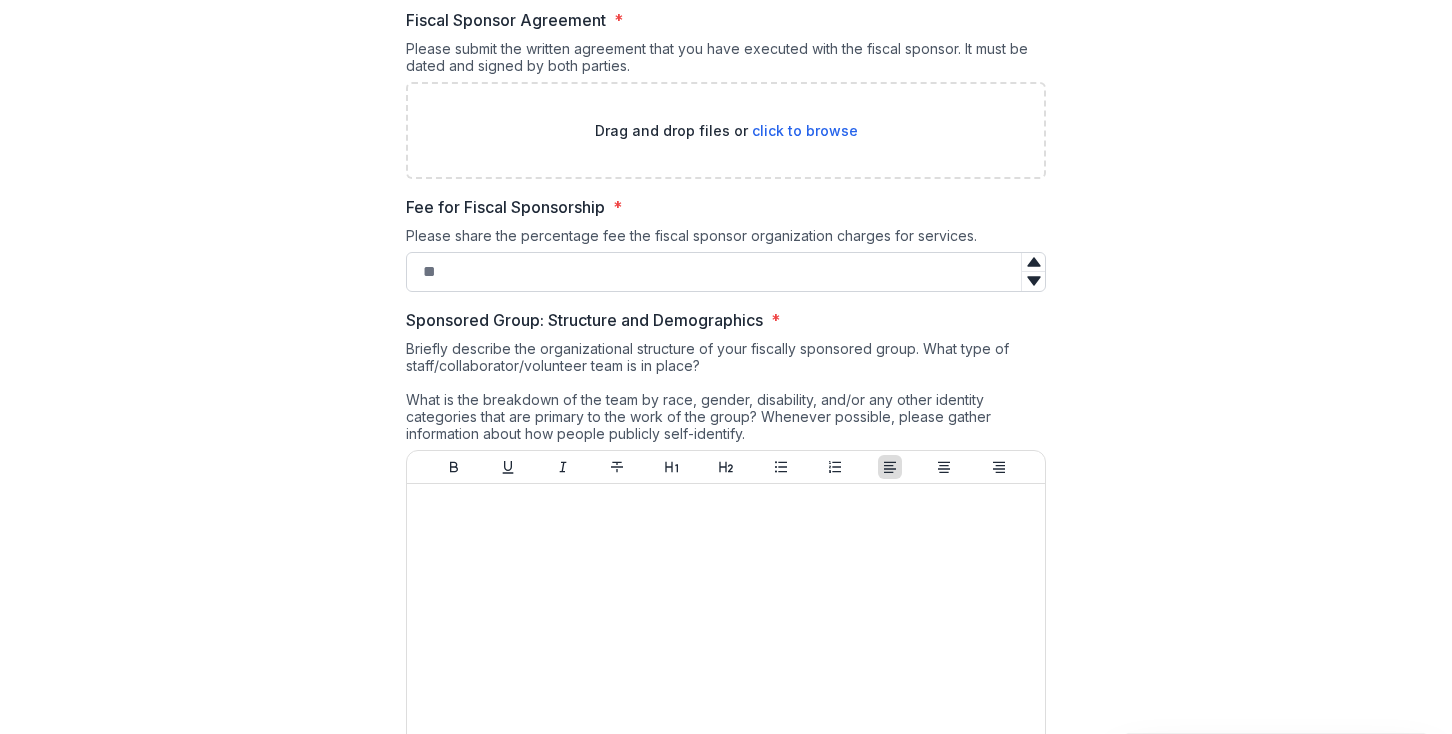 click on "Fee for Fiscal Sponsorship *" at bounding box center (726, 272) 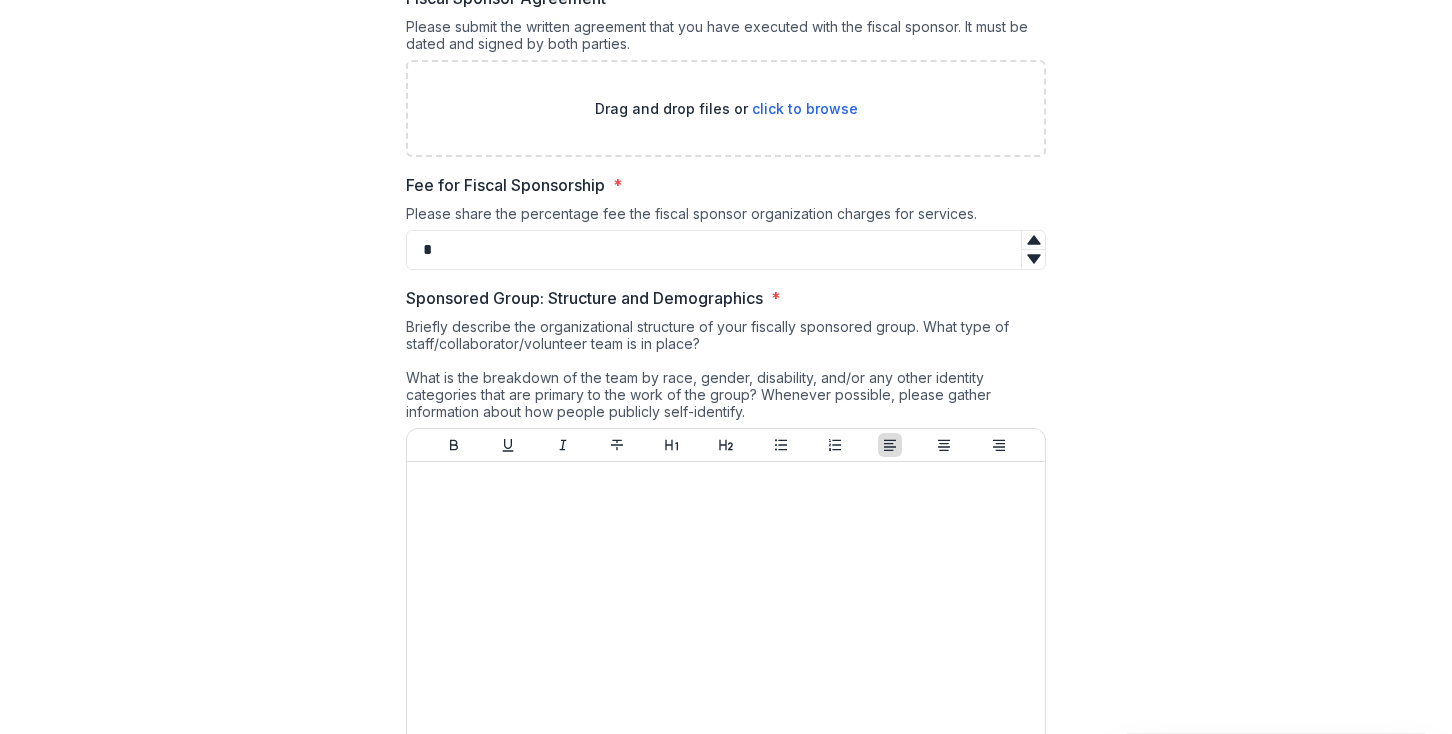 click at bounding box center [1033, 240] 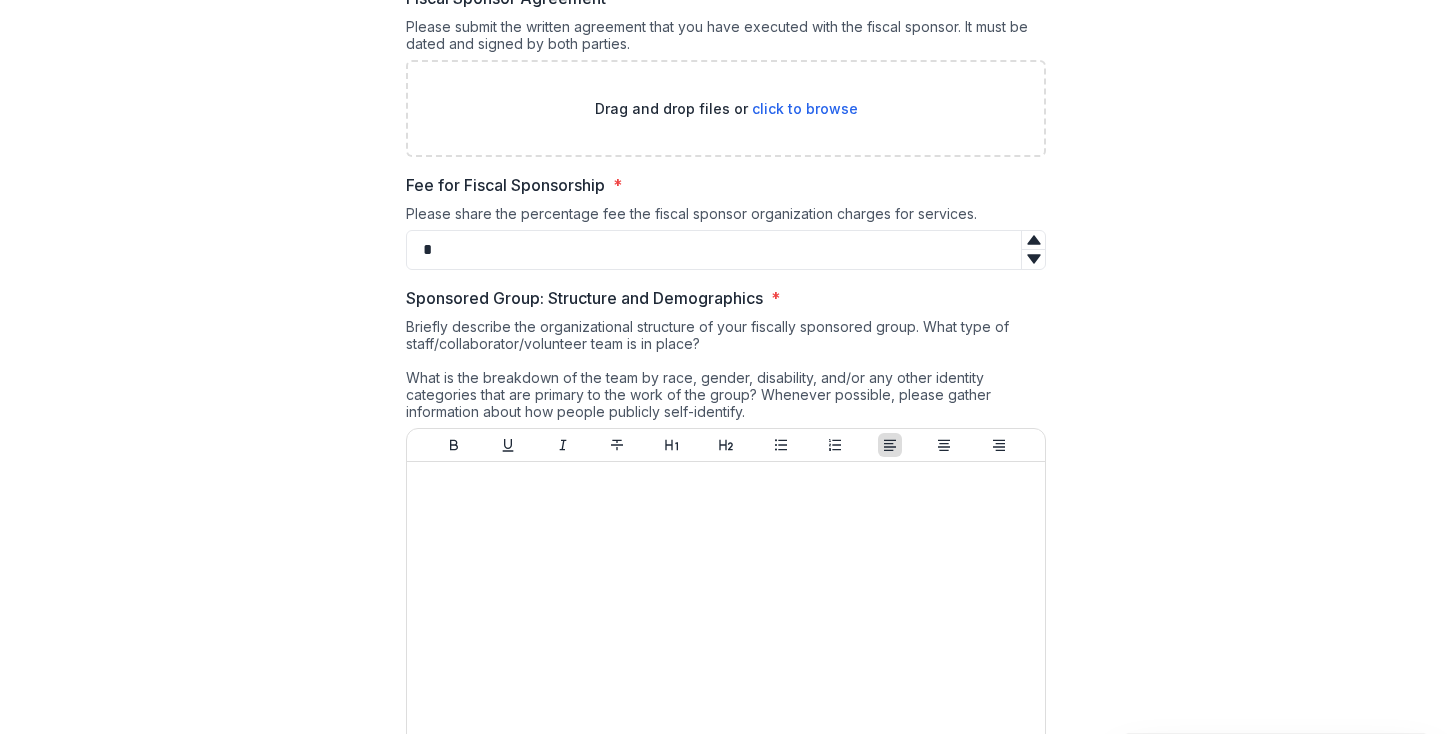 click at bounding box center [1033, 240] 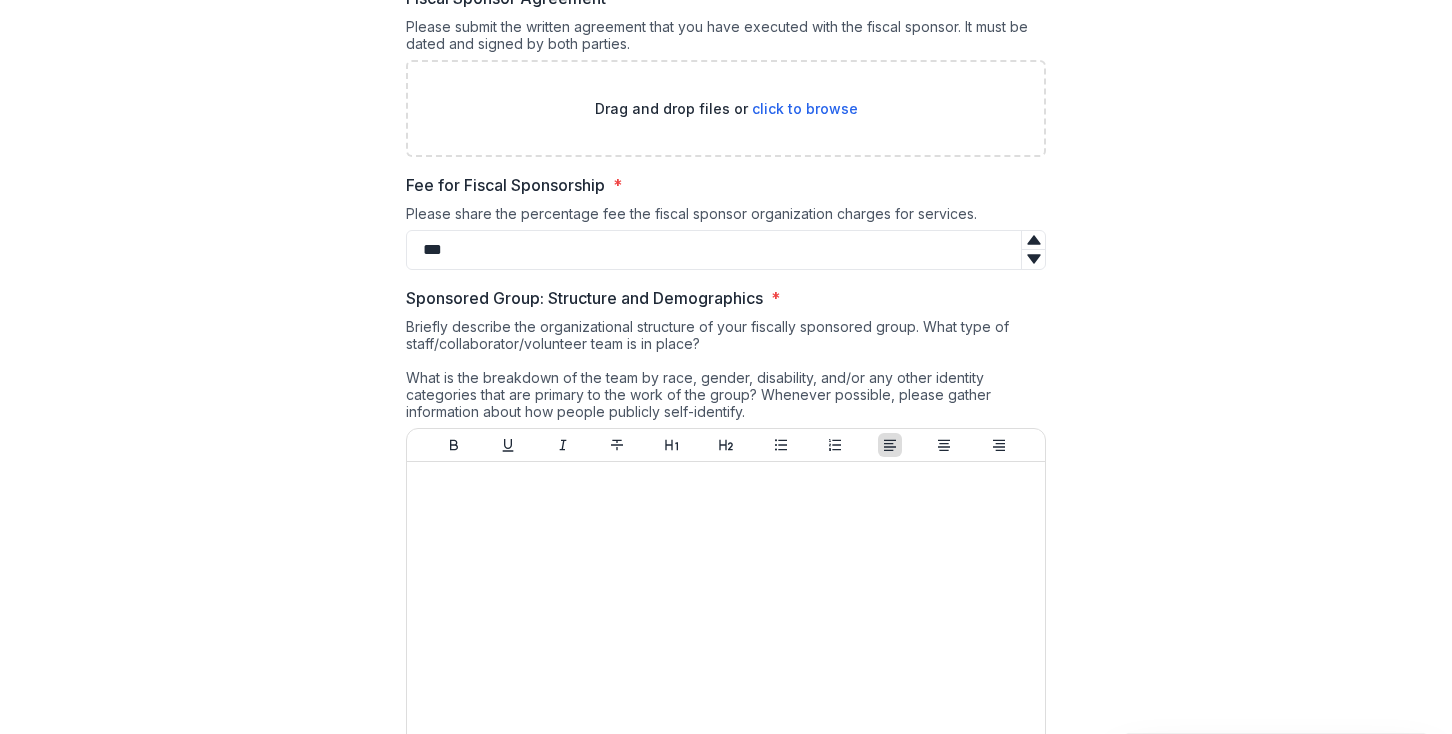 type on "***" 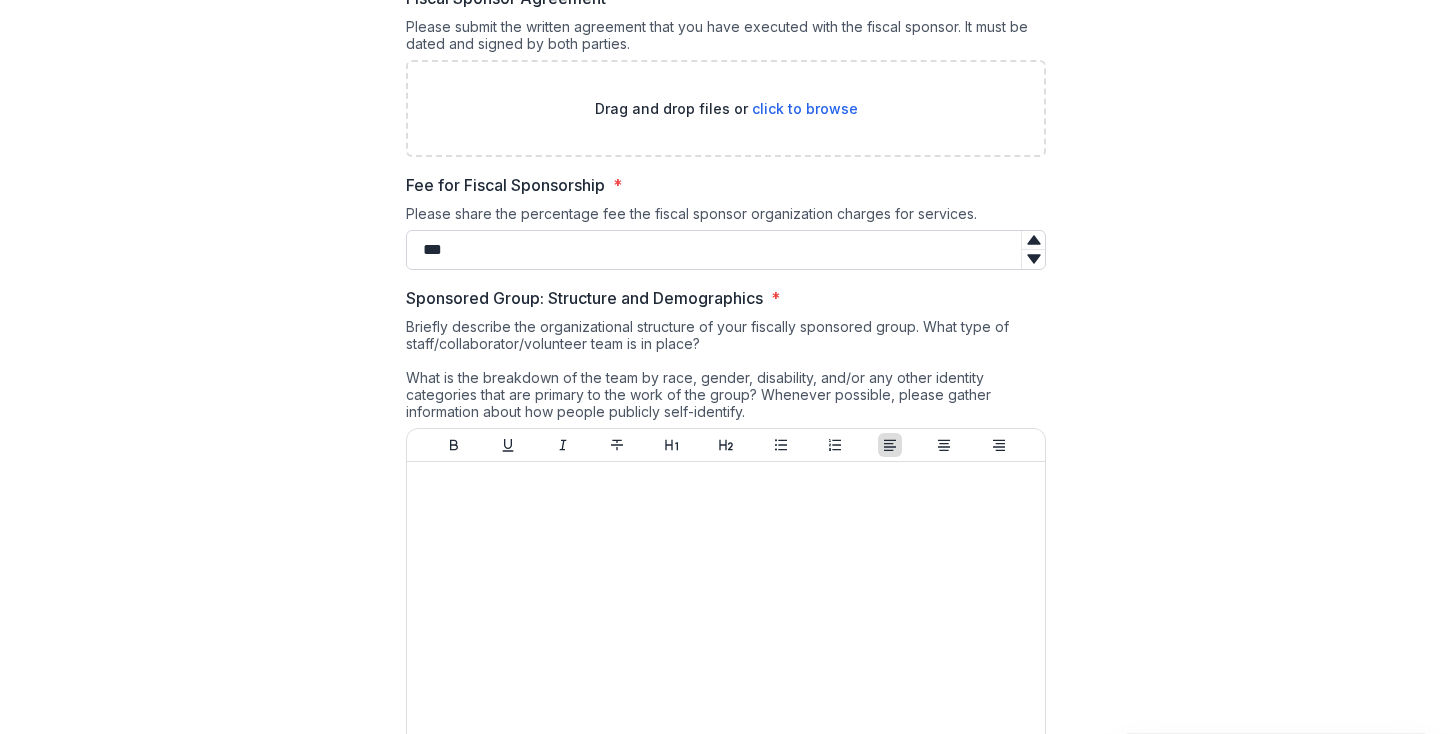 click on "***" at bounding box center (726, 250) 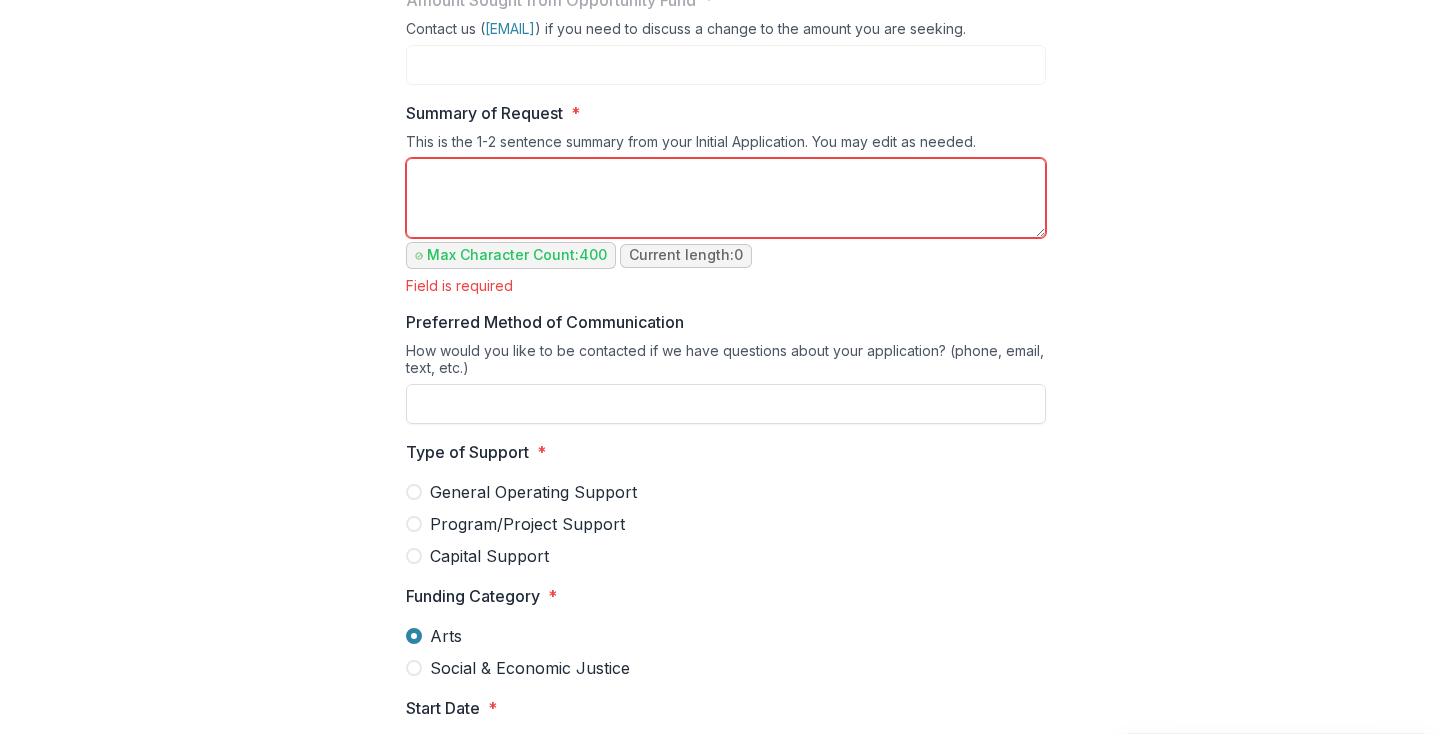 scroll, scrollTop: 0, scrollLeft: 0, axis: both 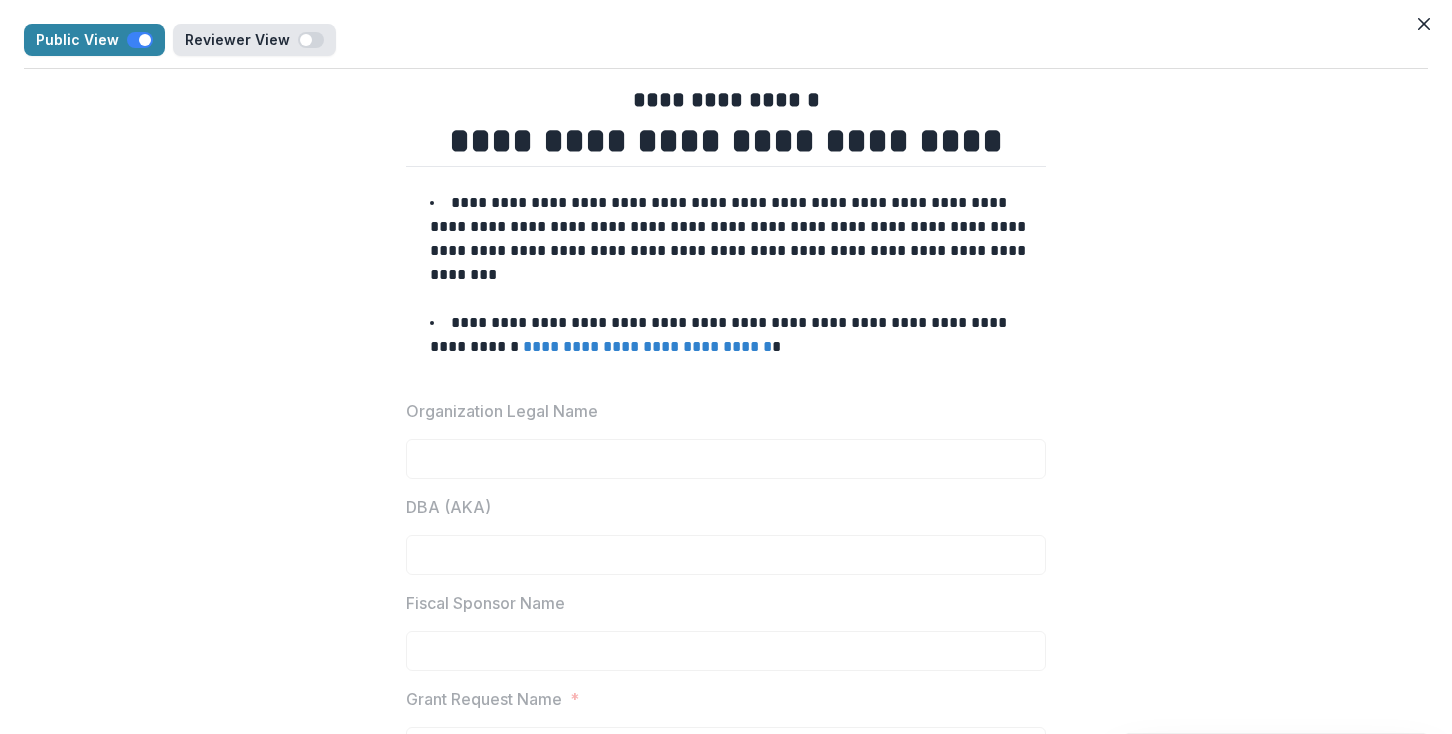 type 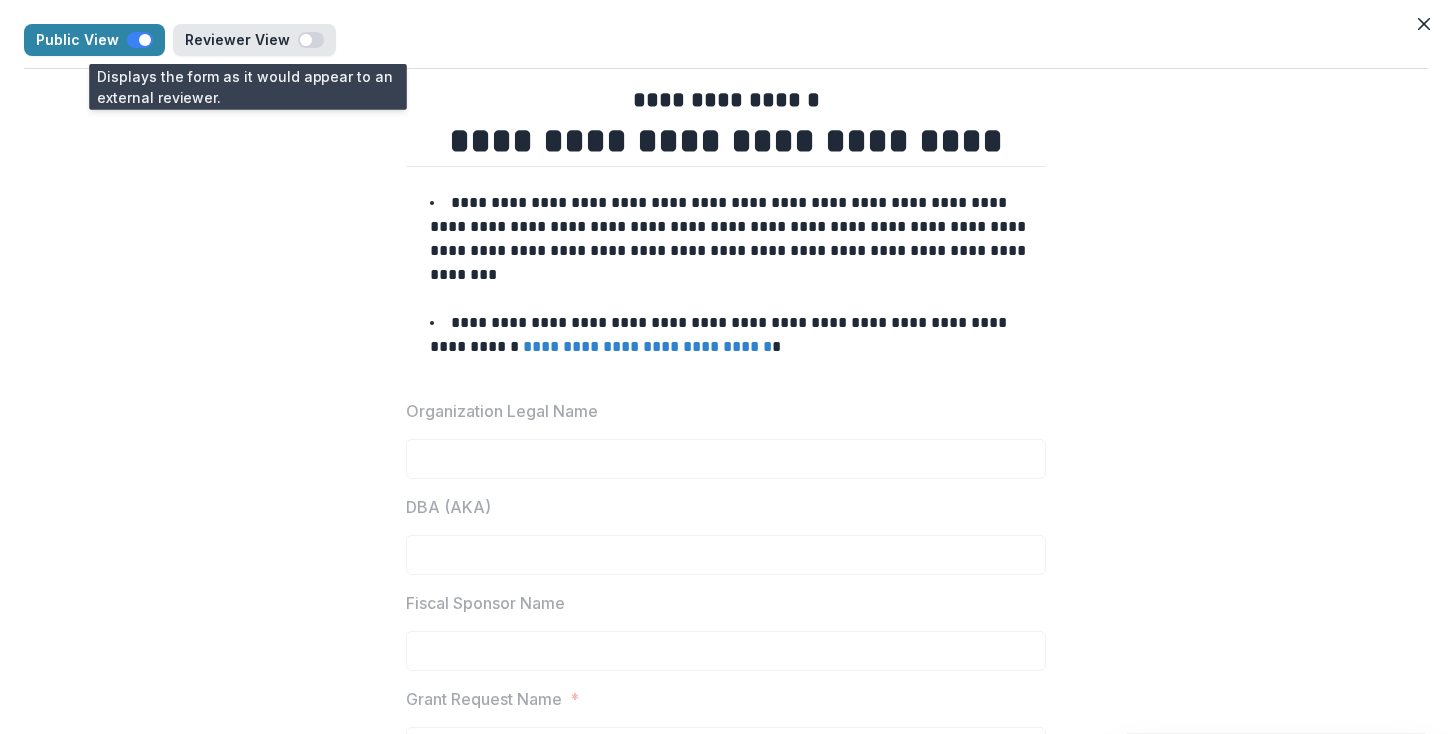 click on "Reviewer View" at bounding box center [254, 40] 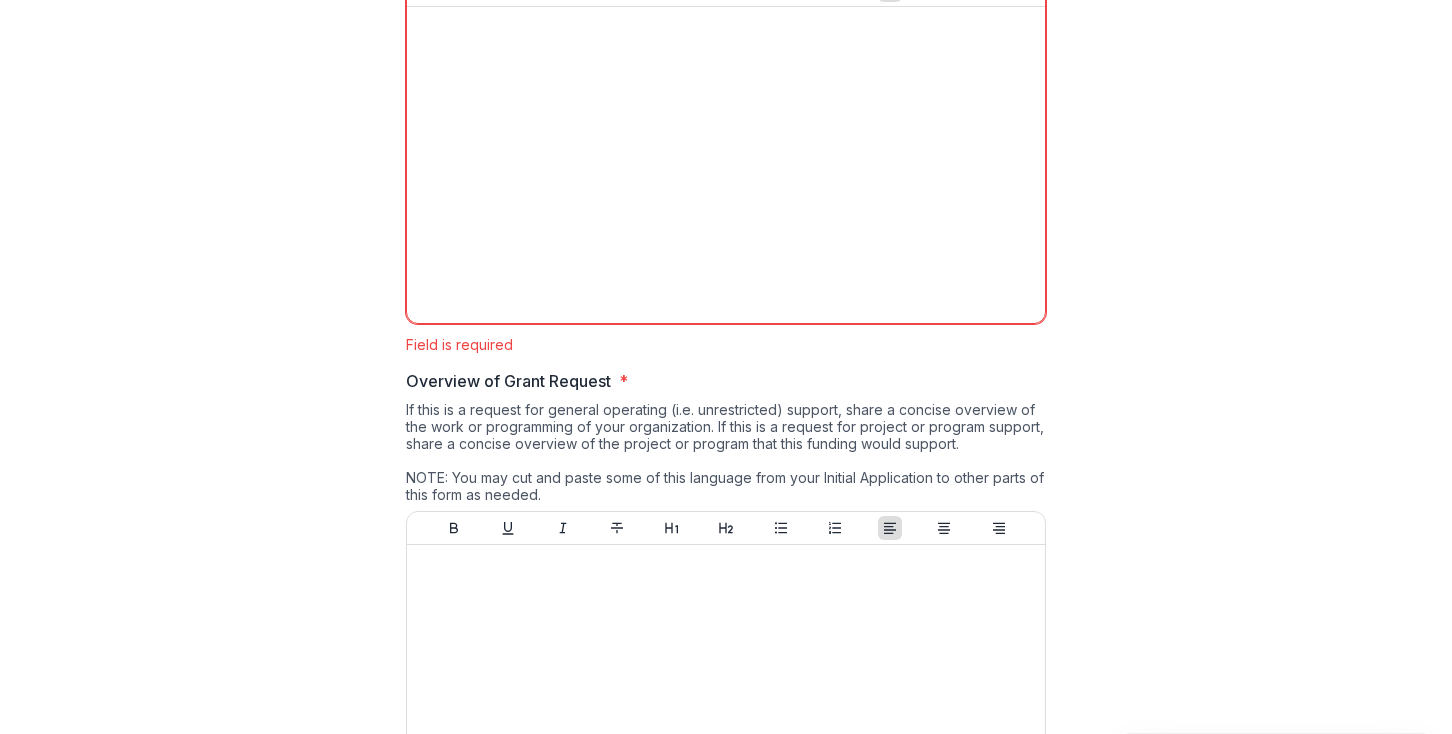 scroll, scrollTop: 1620, scrollLeft: 0, axis: vertical 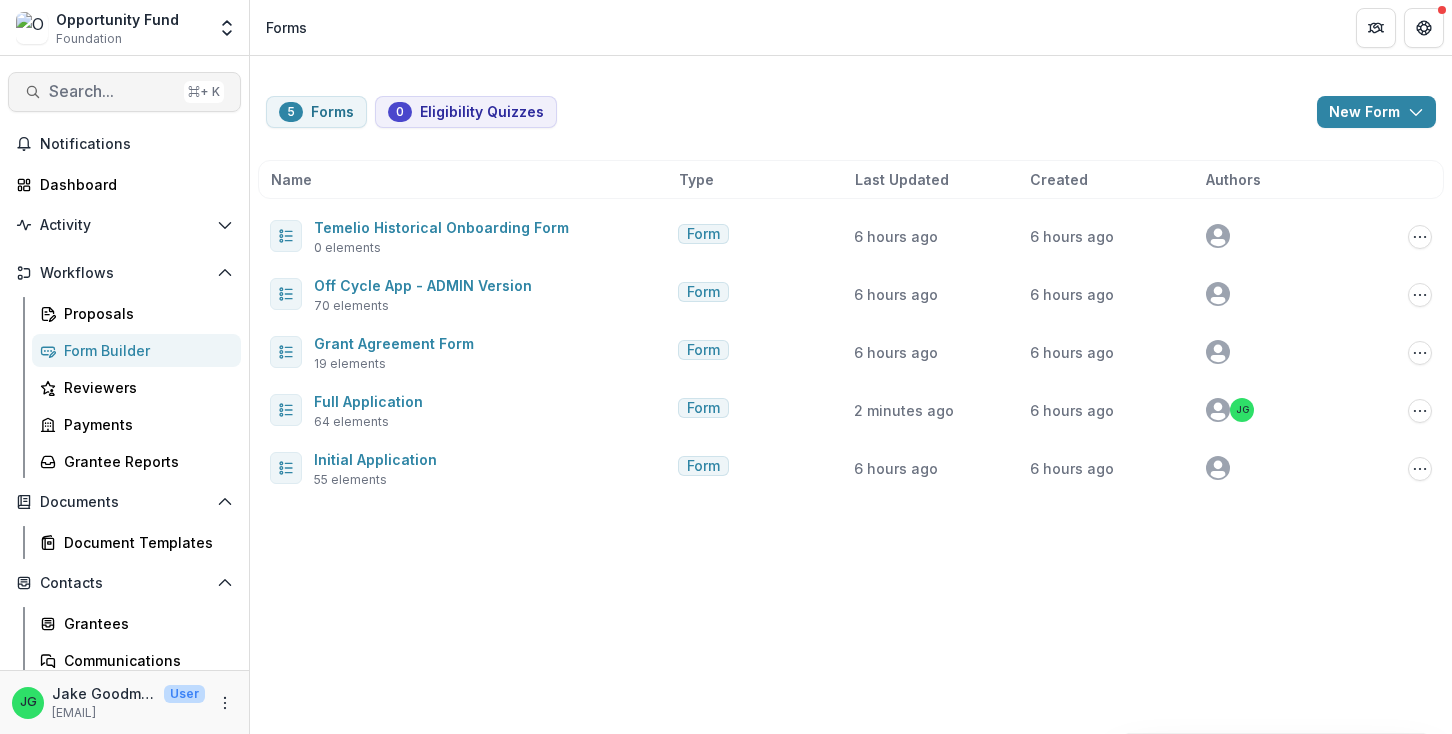 click on "Search... ⌘  + K" at bounding box center [124, 92] 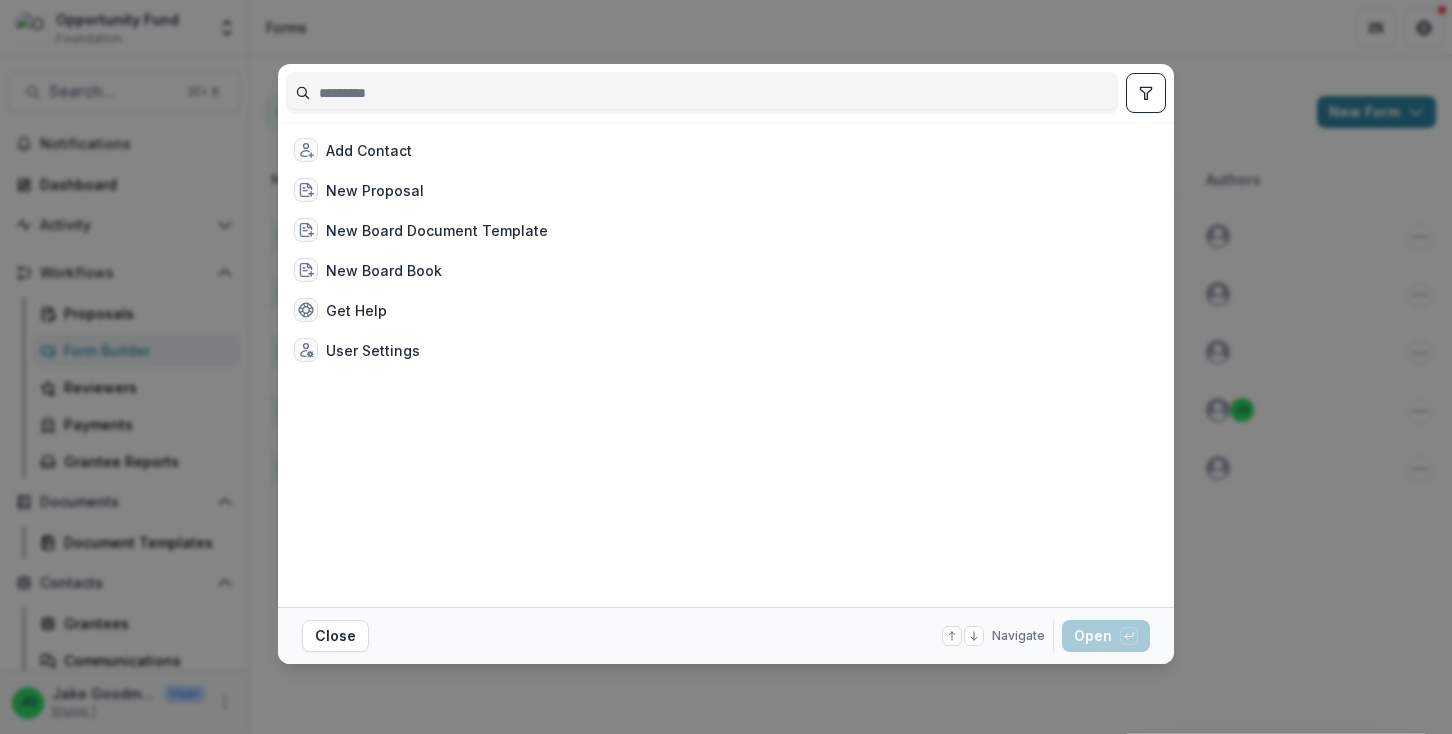 click at bounding box center [702, 93] 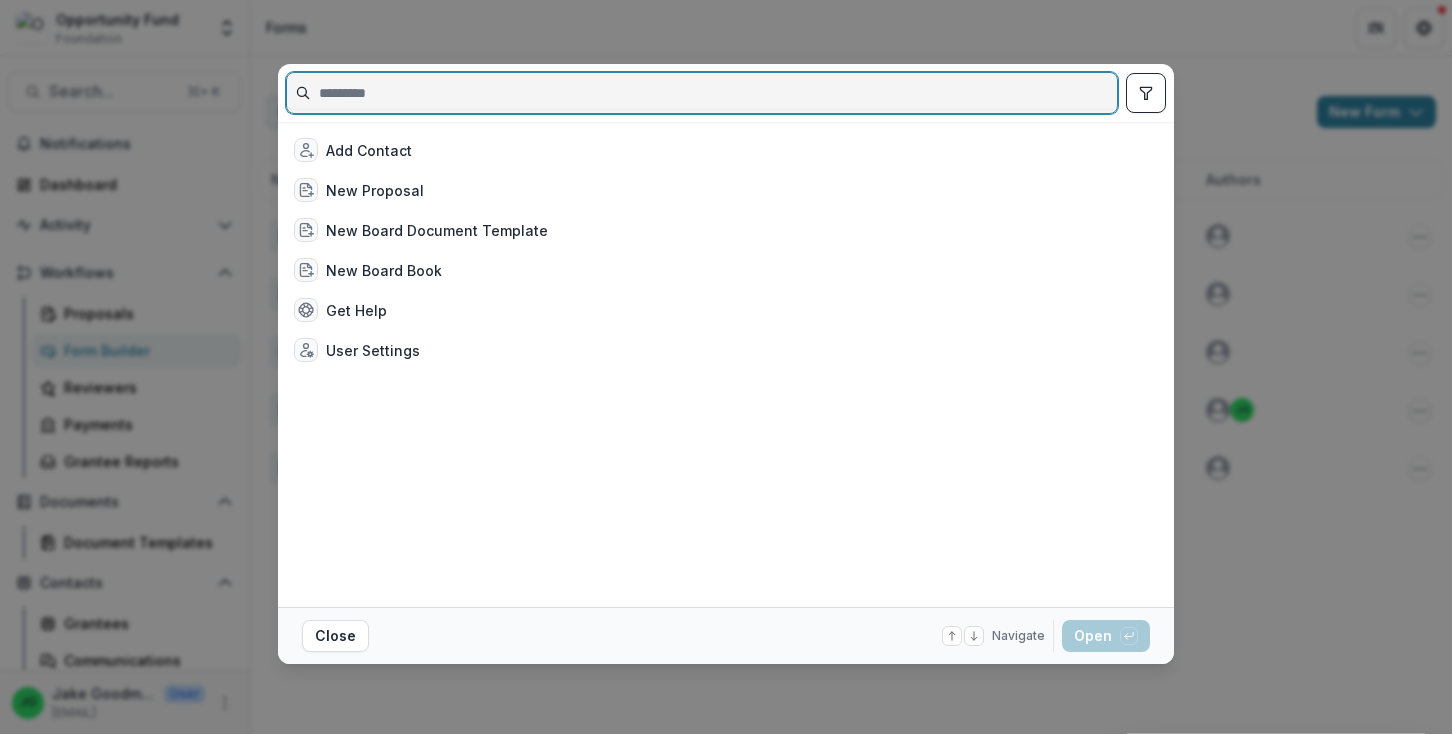 click at bounding box center [702, 93] 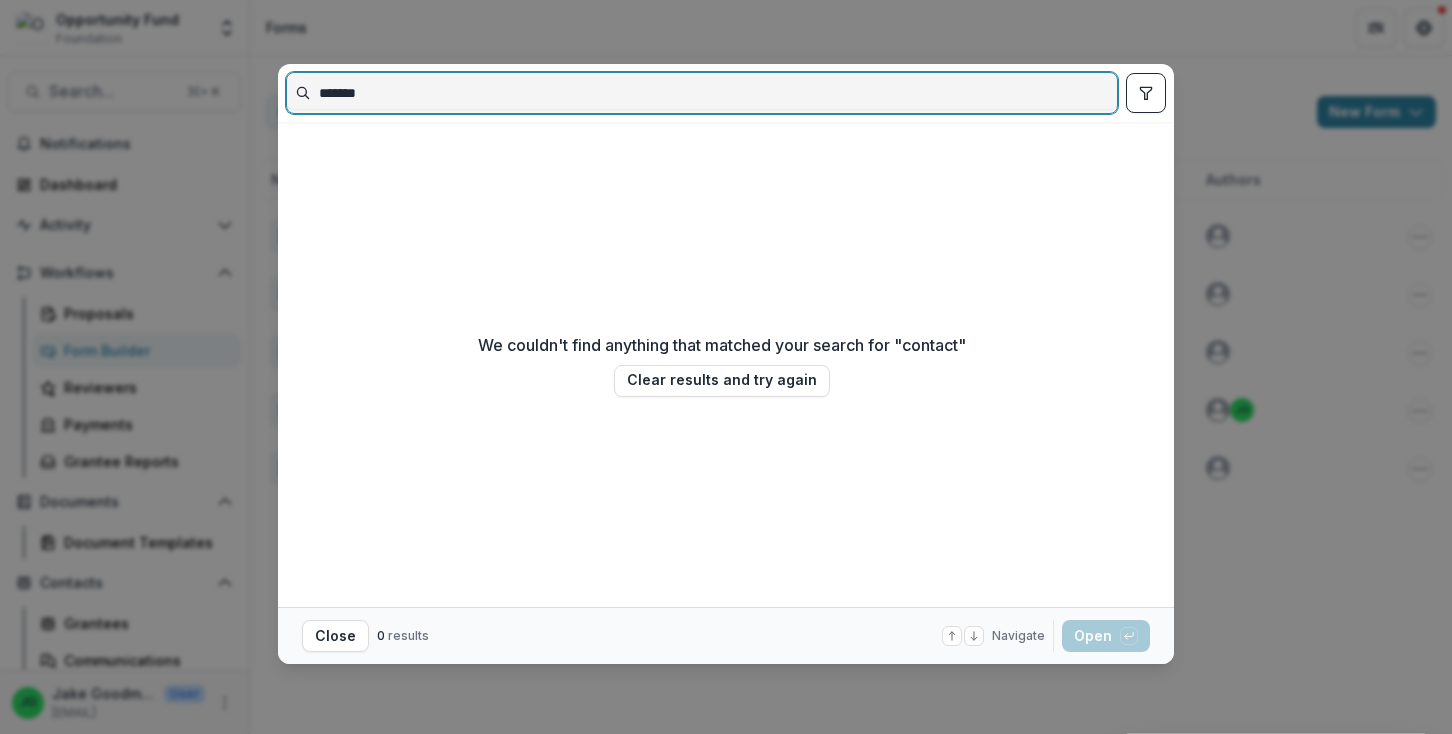 type on "*******" 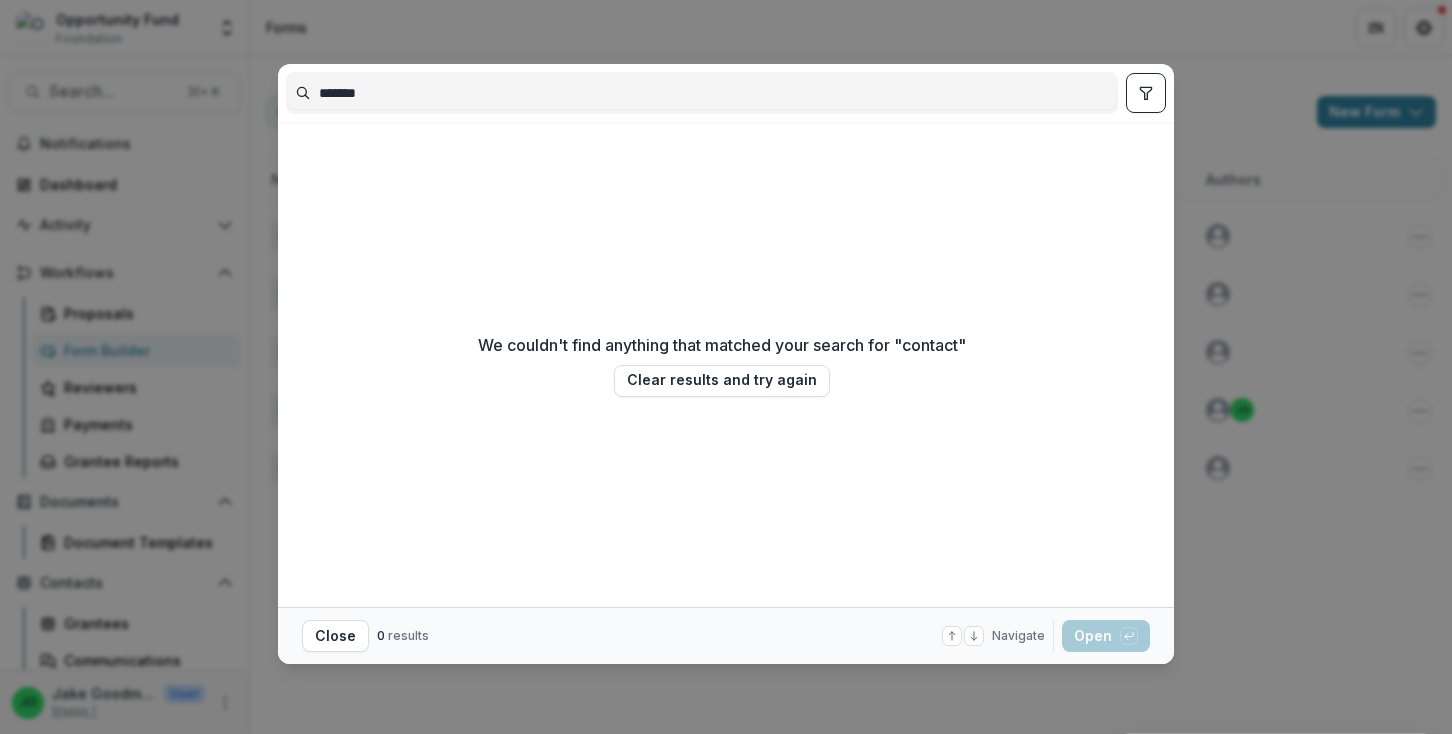click on "******* We couldn't find anything that matched your search for " contact " Clear results and try again Close 0   results Navigate up and down with arrow keys Open with enter key" at bounding box center (726, 367) 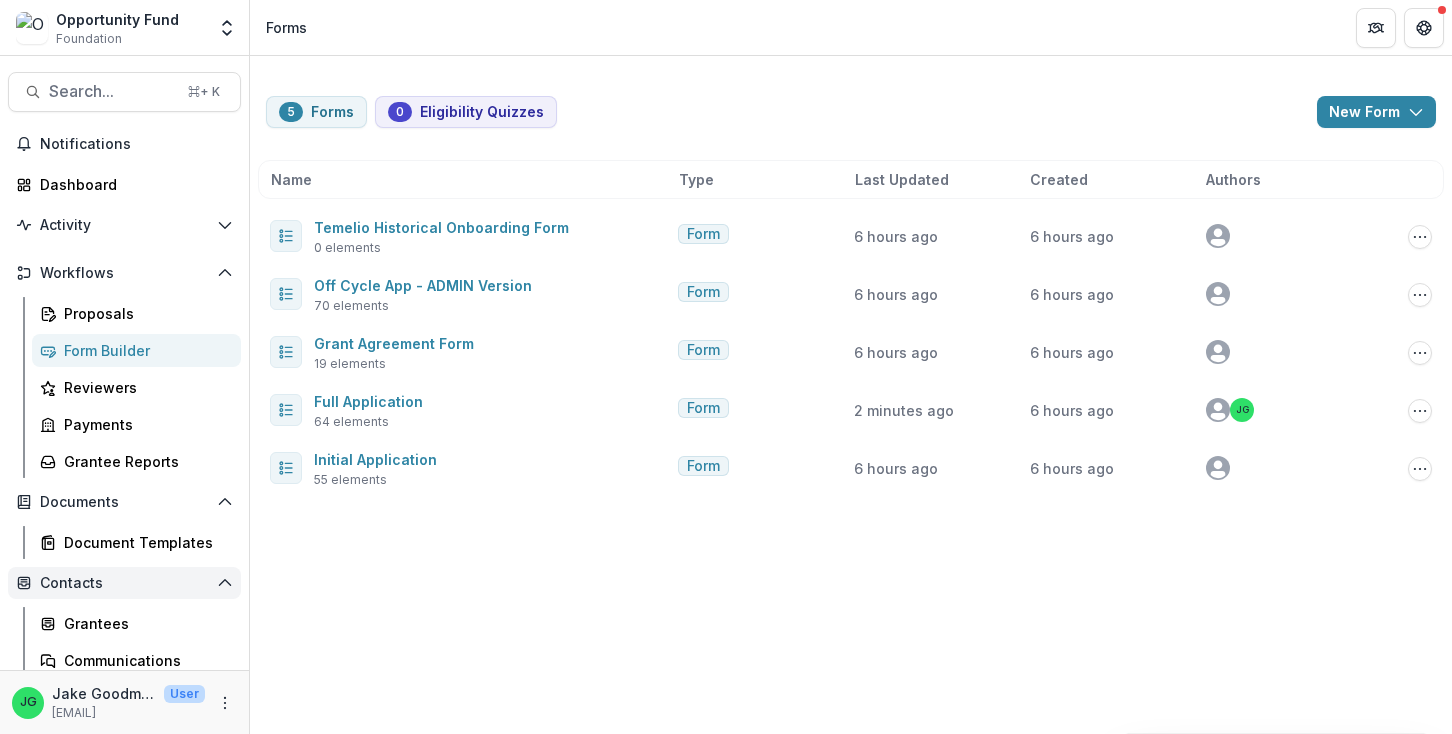 click on "Contacts" at bounding box center [124, 583] 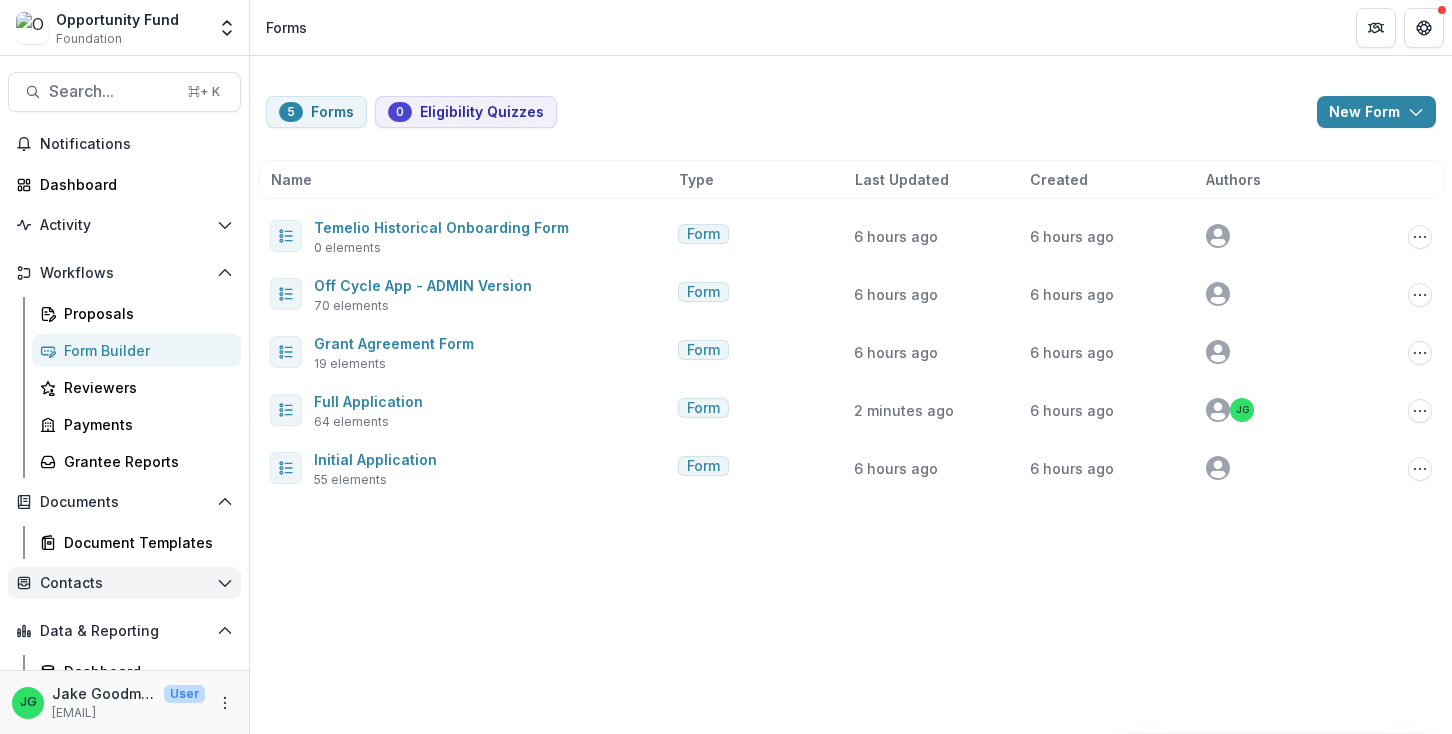 click on "Contacts" at bounding box center [124, 583] 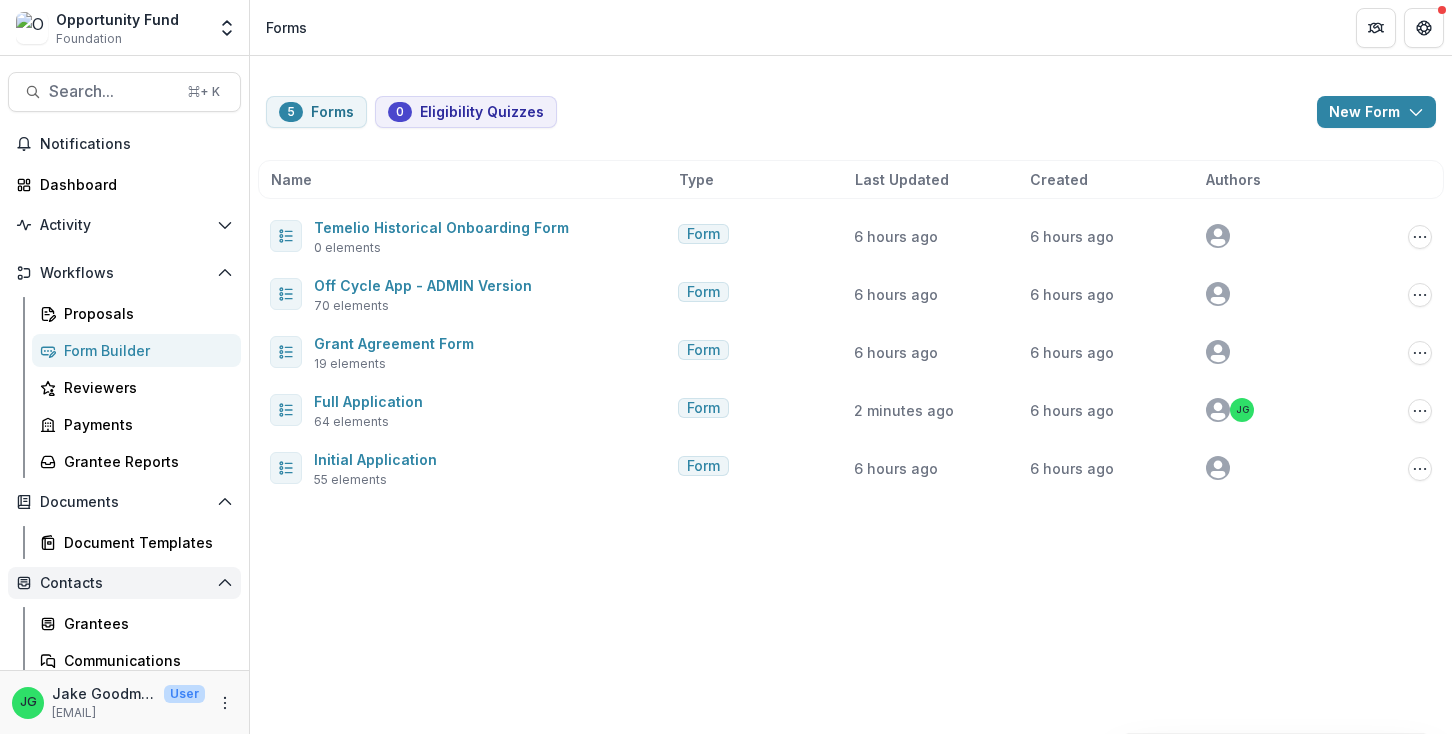 scroll, scrollTop: 126, scrollLeft: 0, axis: vertical 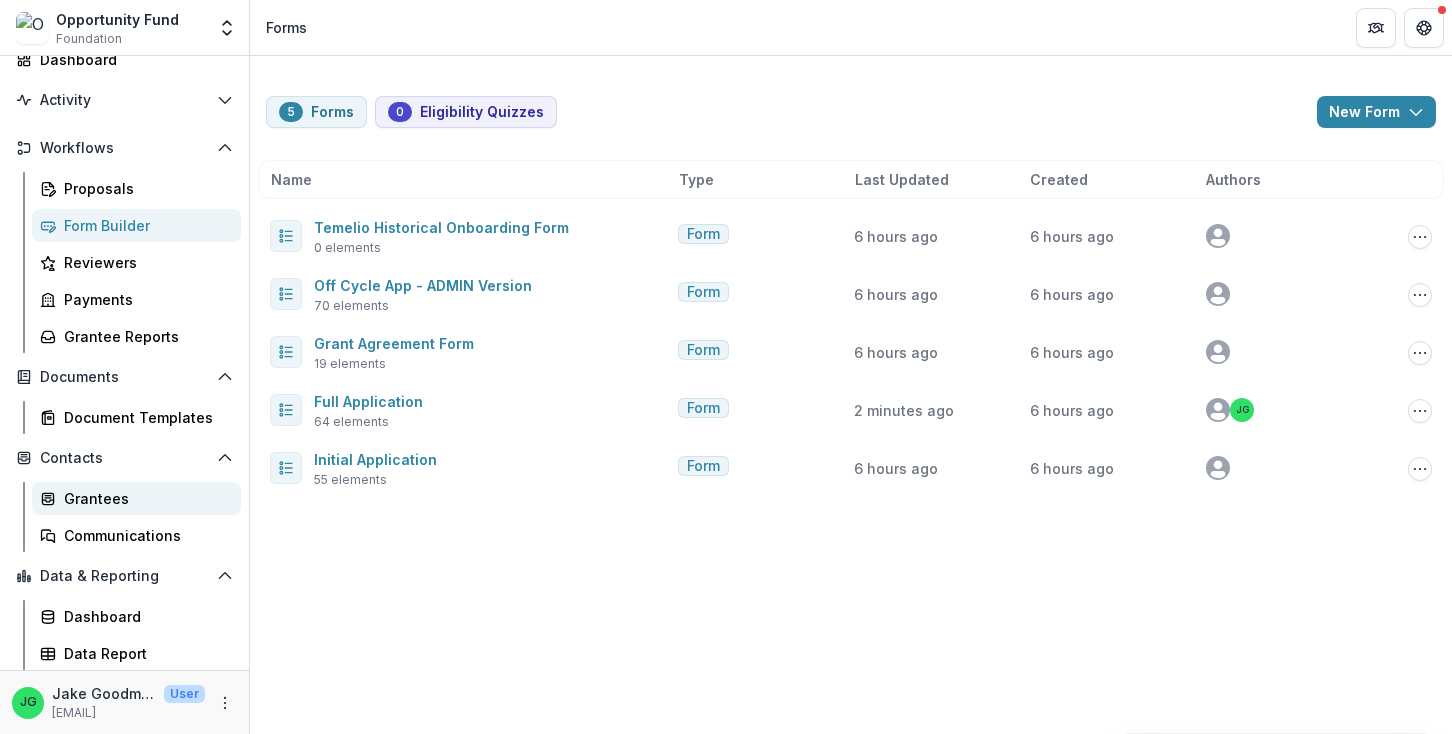 click on "Grantees" at bounding box center [144, 498] 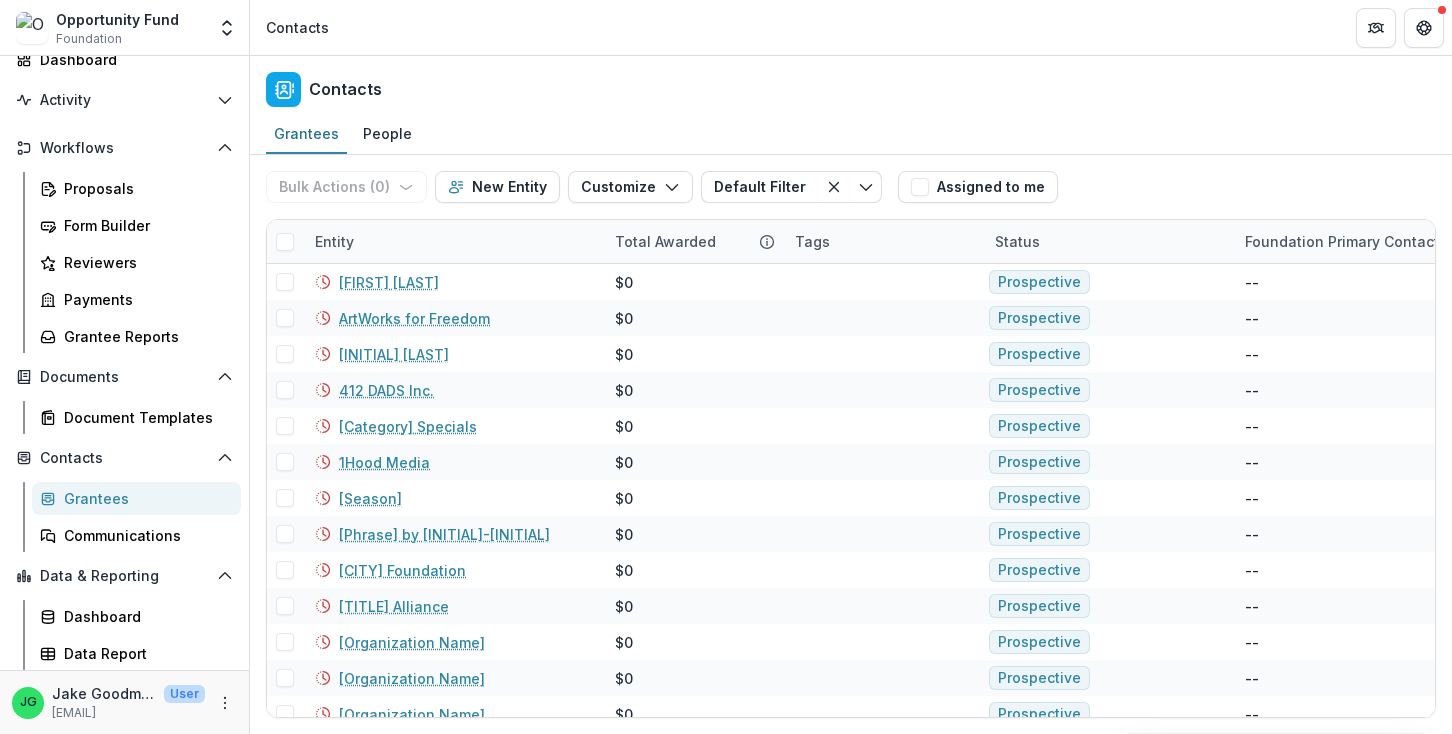 click on "Contacts" at bounding box center (851, 27) 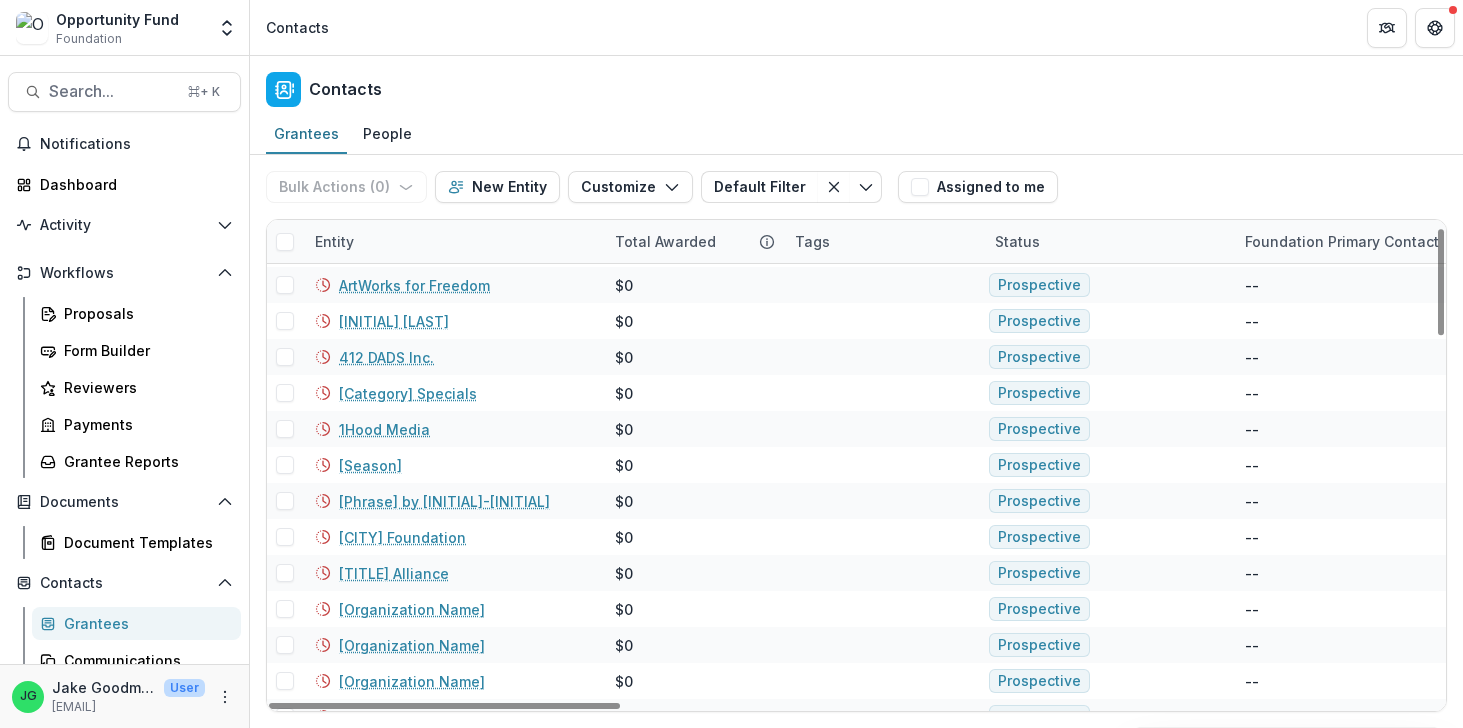 scroll, scrollTop: 34, scrollLeft: 0, axis: vertical 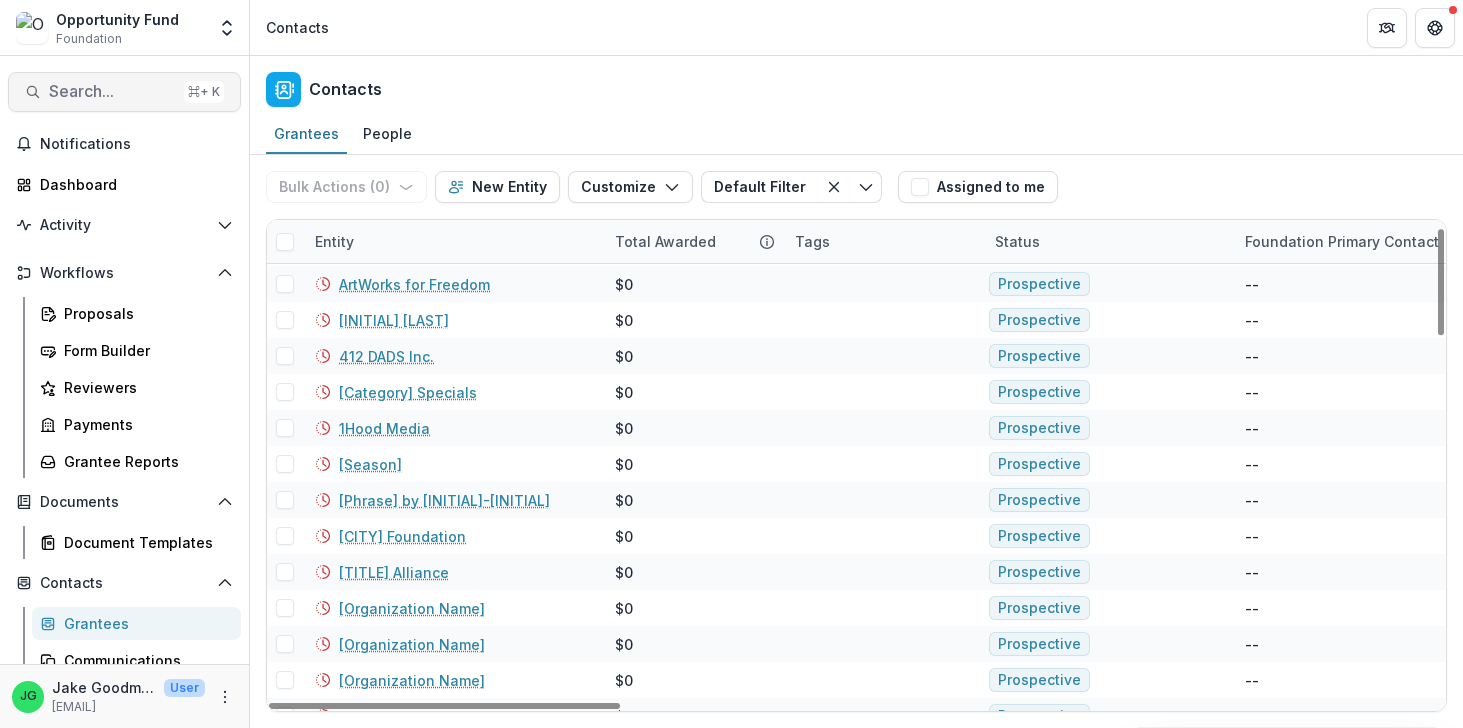 click on "Search..." at bounding box center [112, 91] 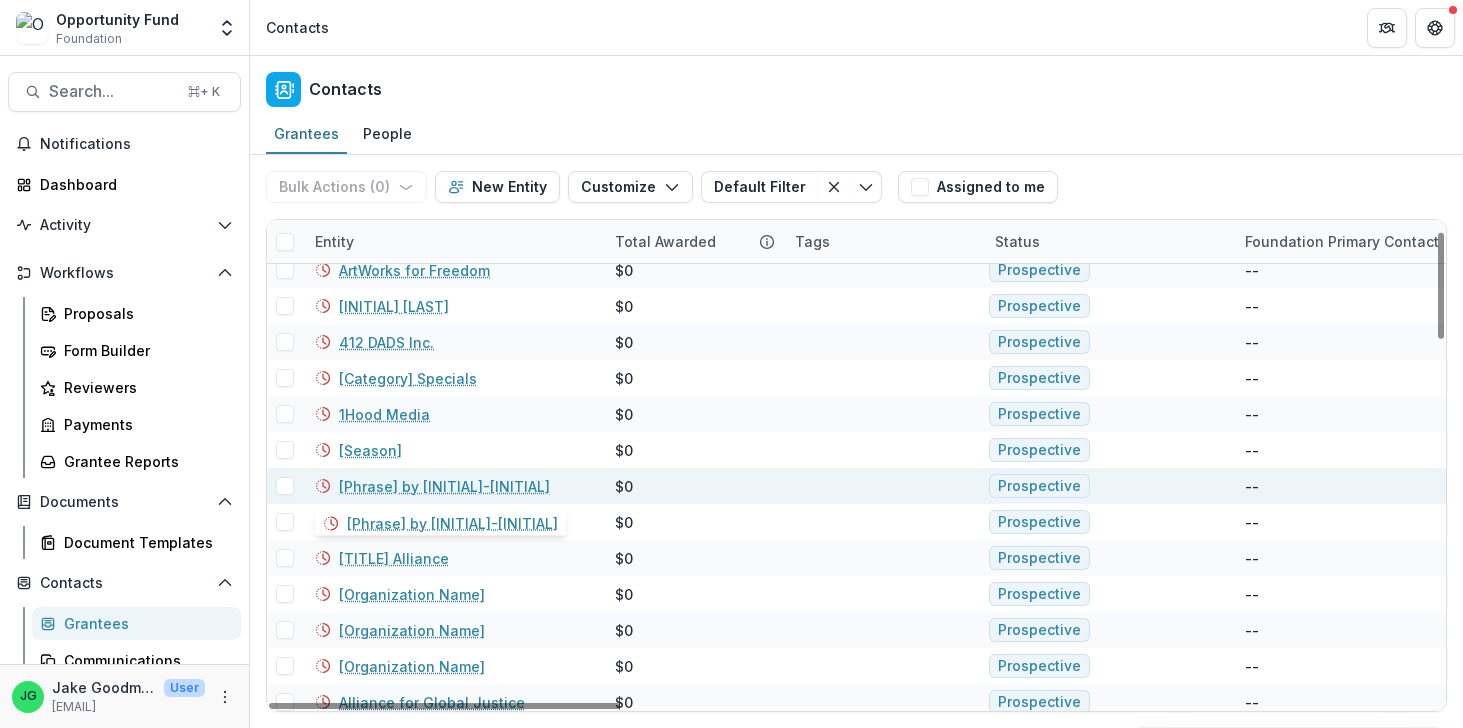 scroll, scrollTop: 50, scrollLeft: 0, axis: vertical 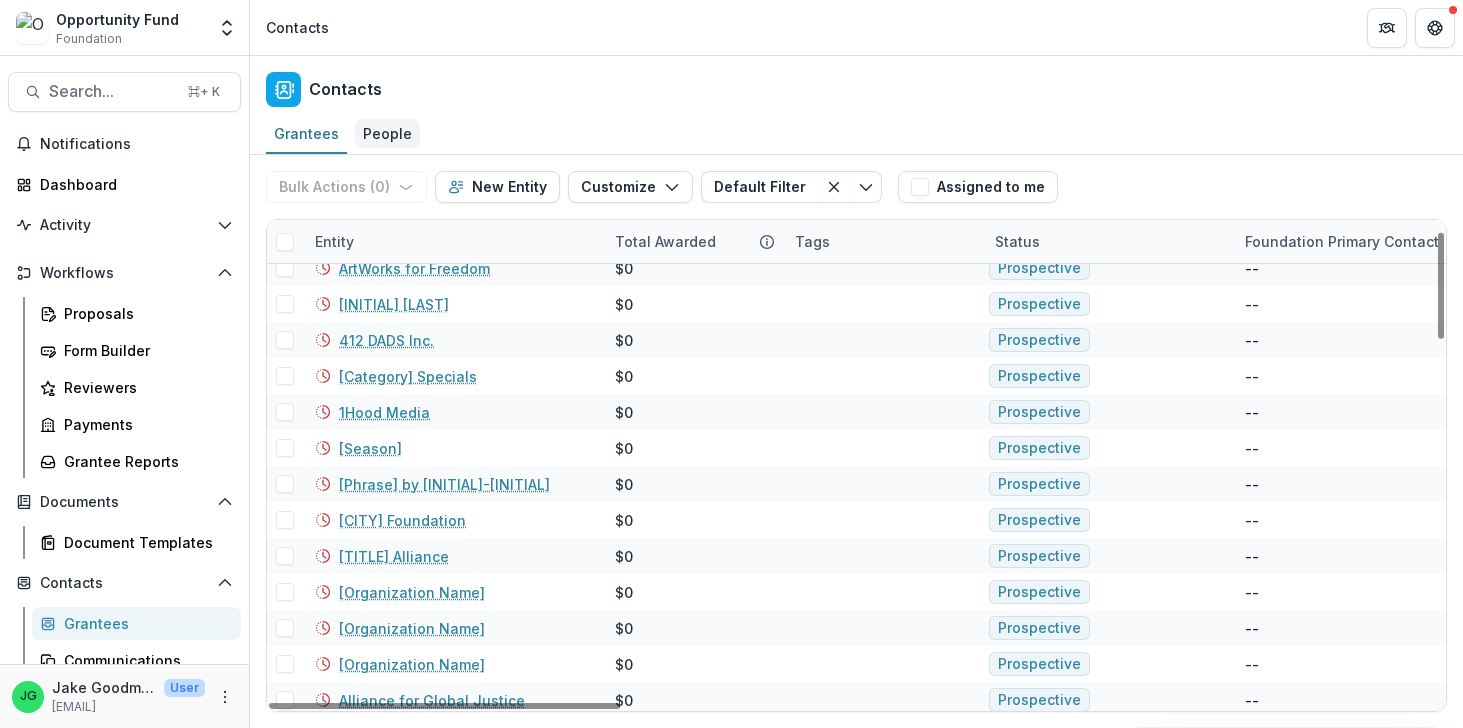 click on "People" at bounding box center [387, 133] 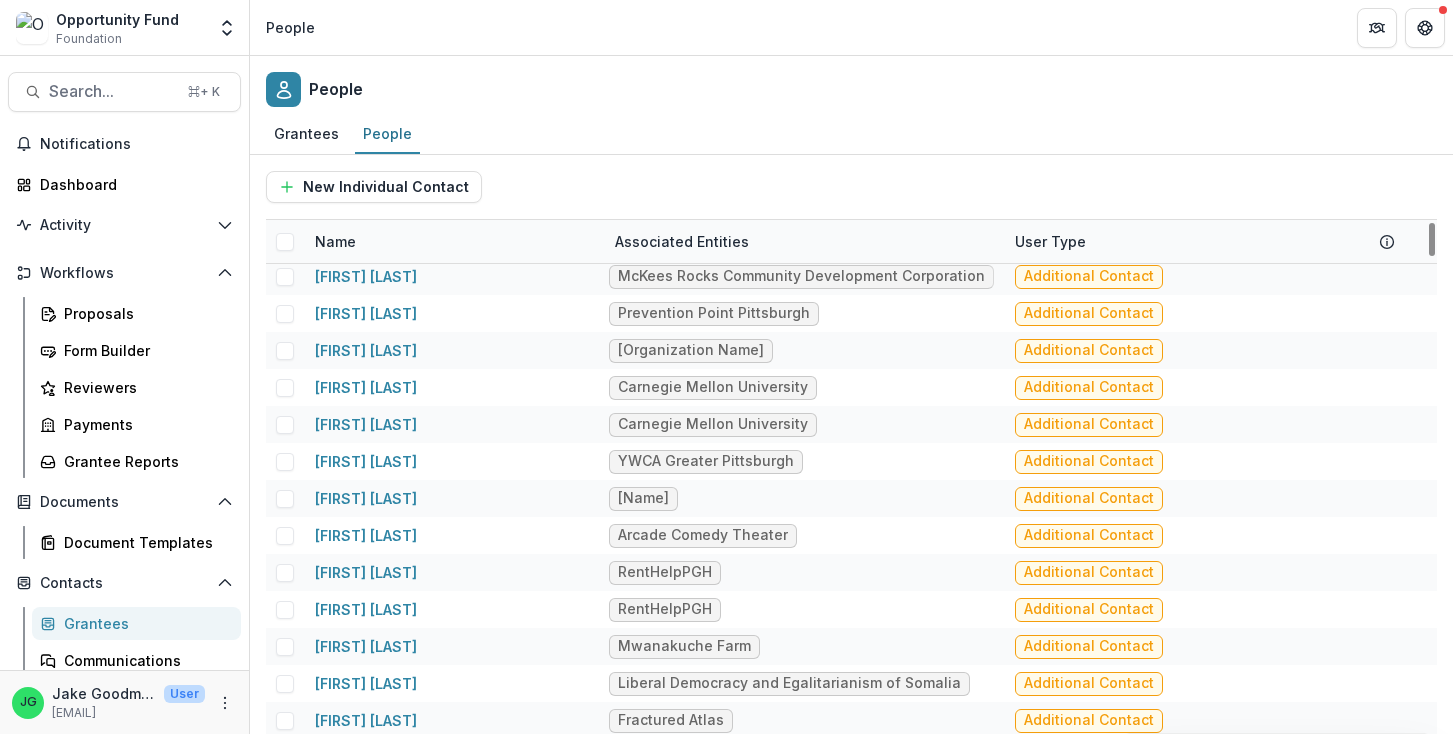 scroll, scrollTop: 0, scrollLeft: 0, axis: both 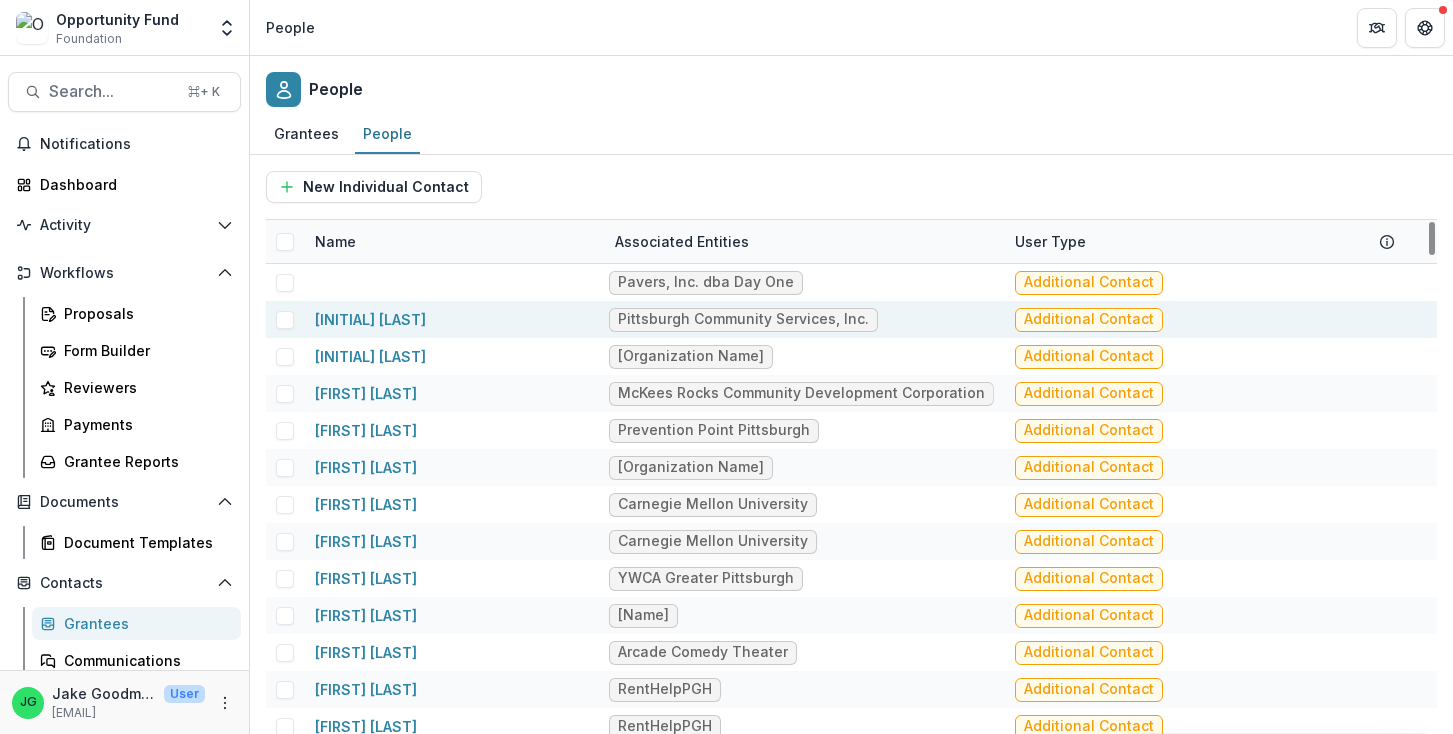 click at bounding box center (285, 320) 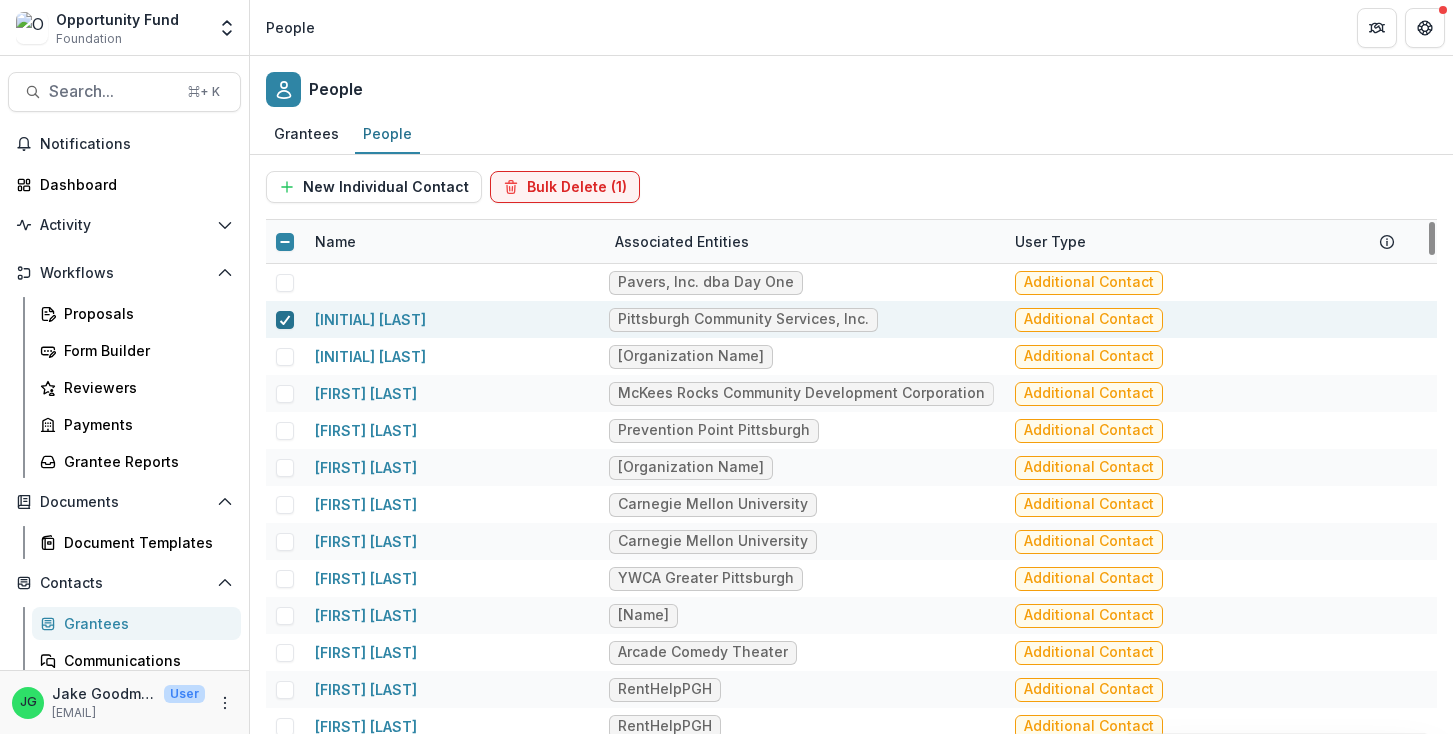 click 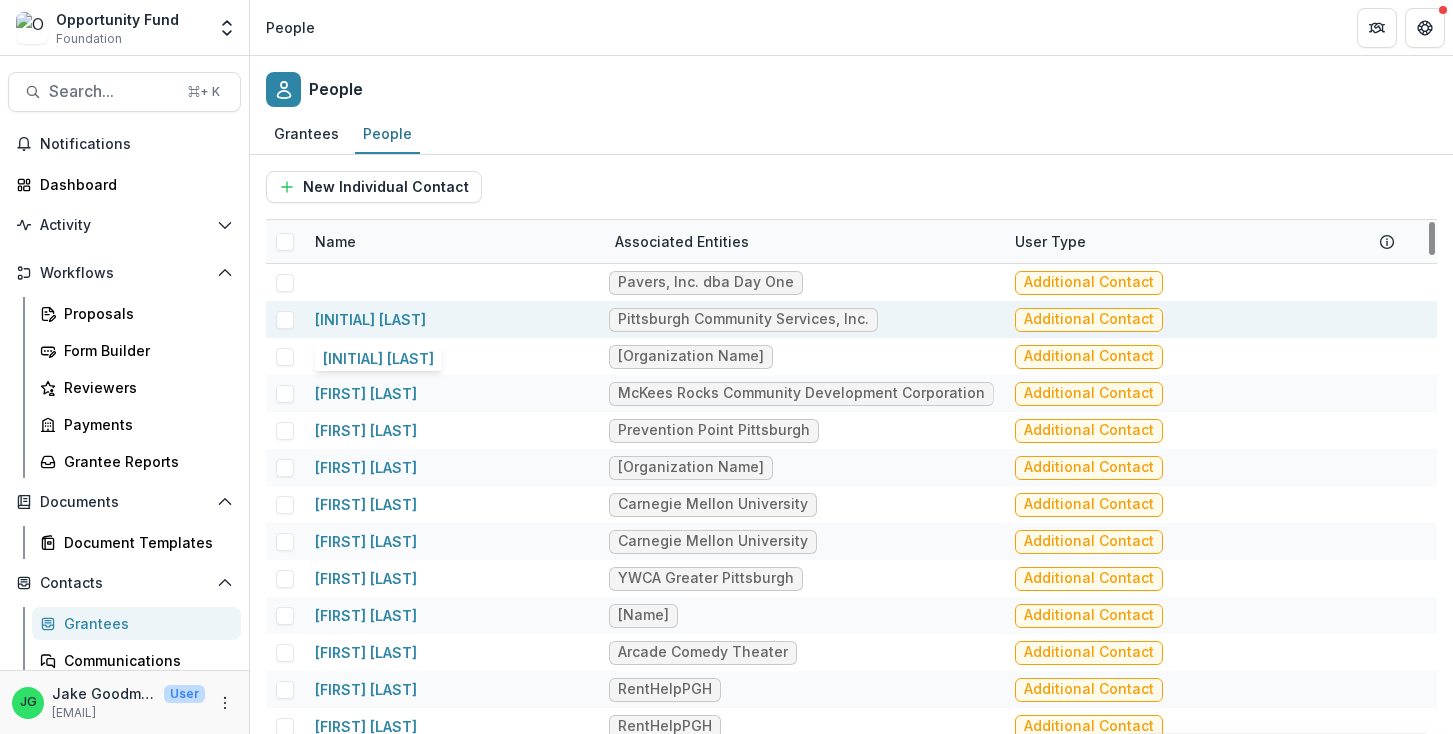 click on "[INITIAL] [LAST]" at bounding box center (370, 319) 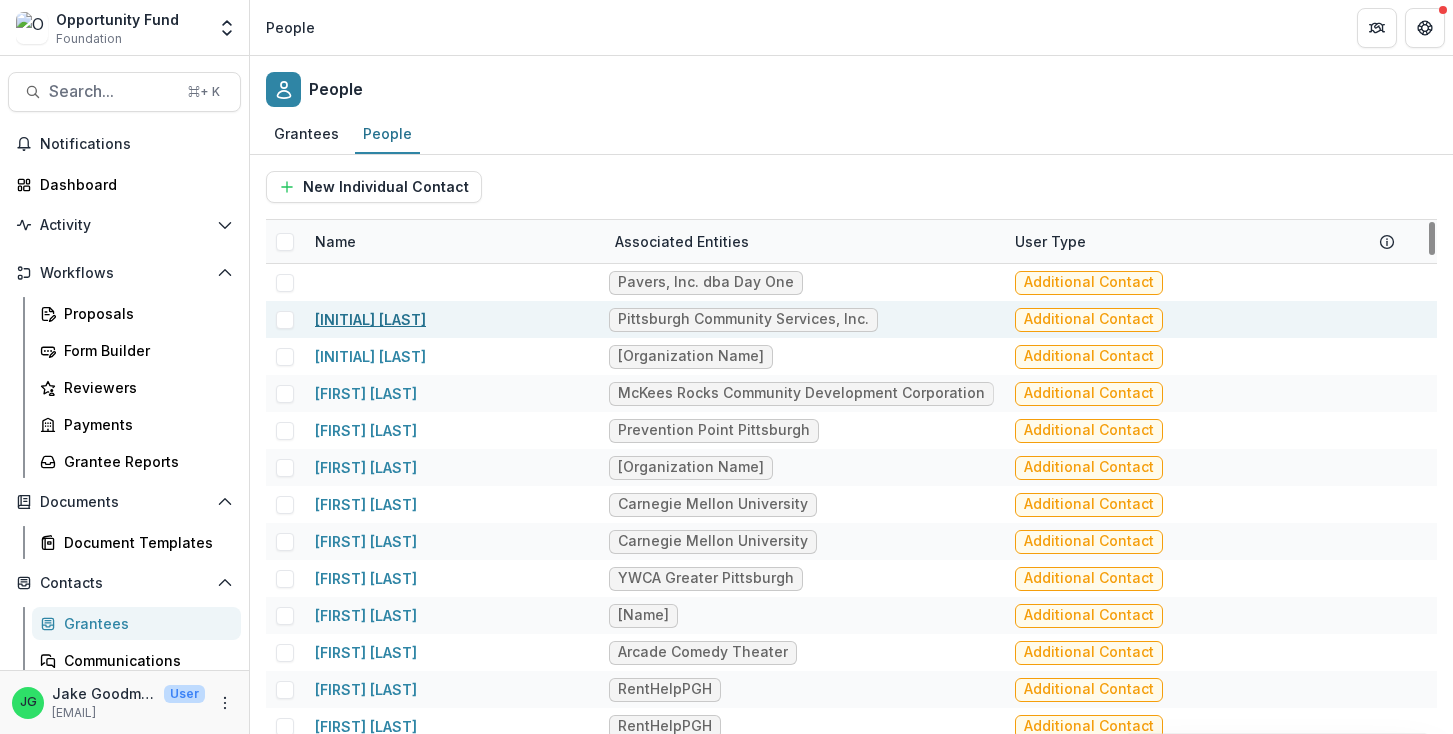 click on "[INITIAL] [LAST]" at bounding box center (370, 319) 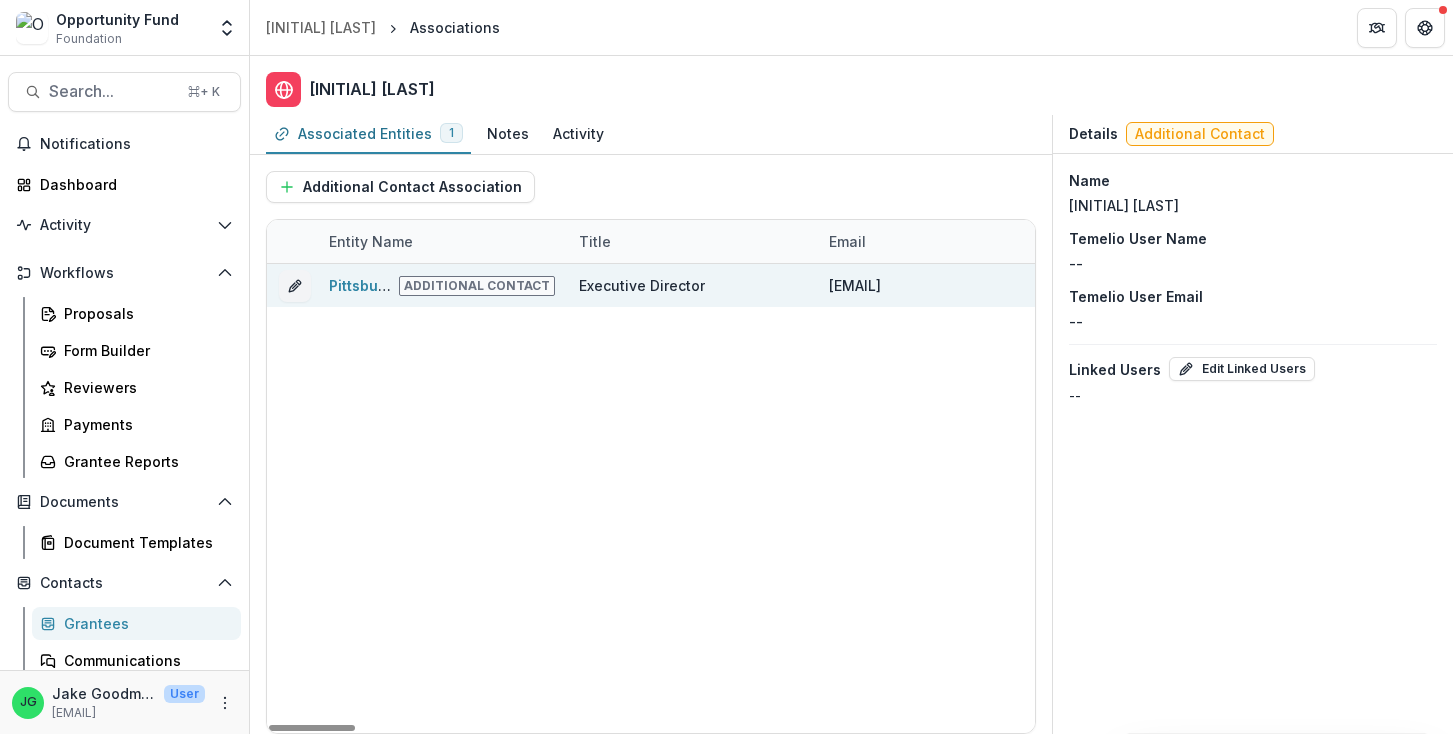 click on "Additional Contact" at bounding box center [477, 286] 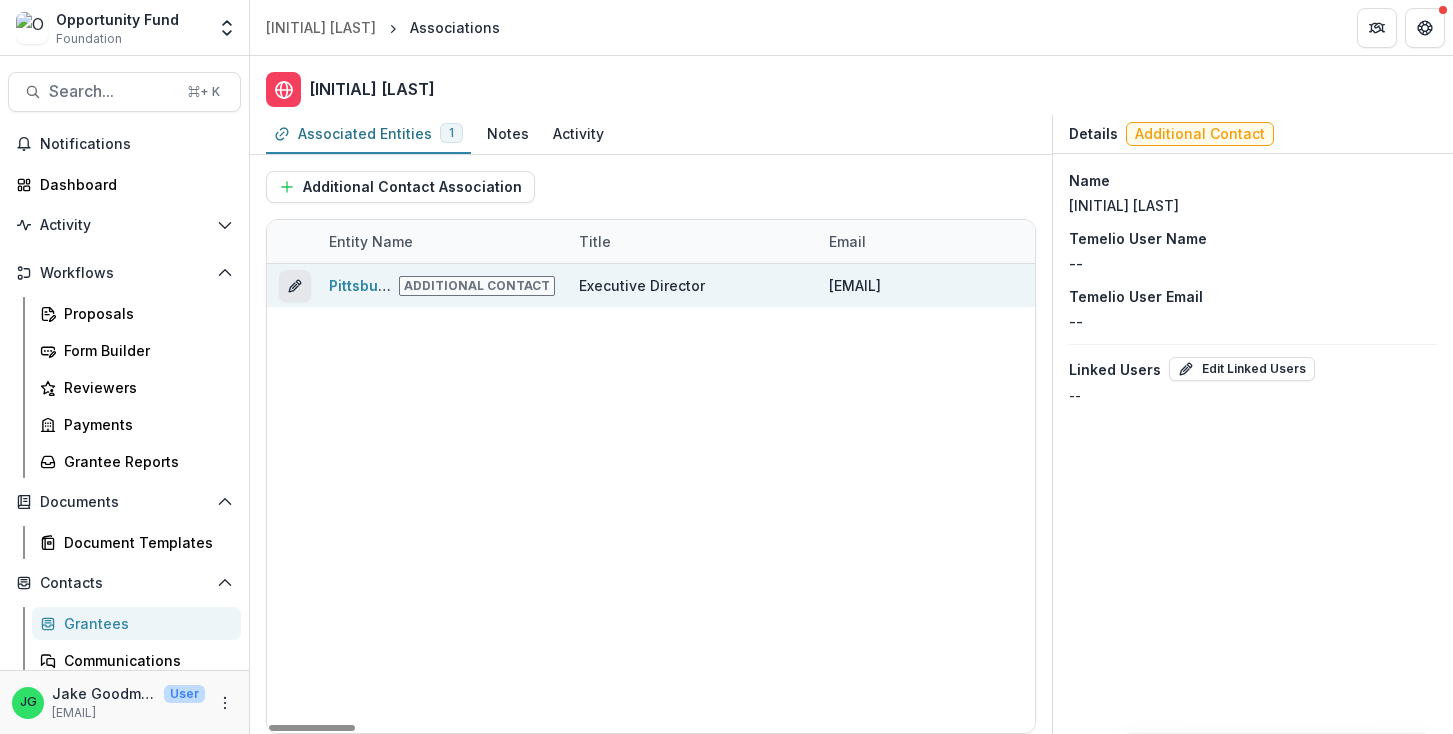 click 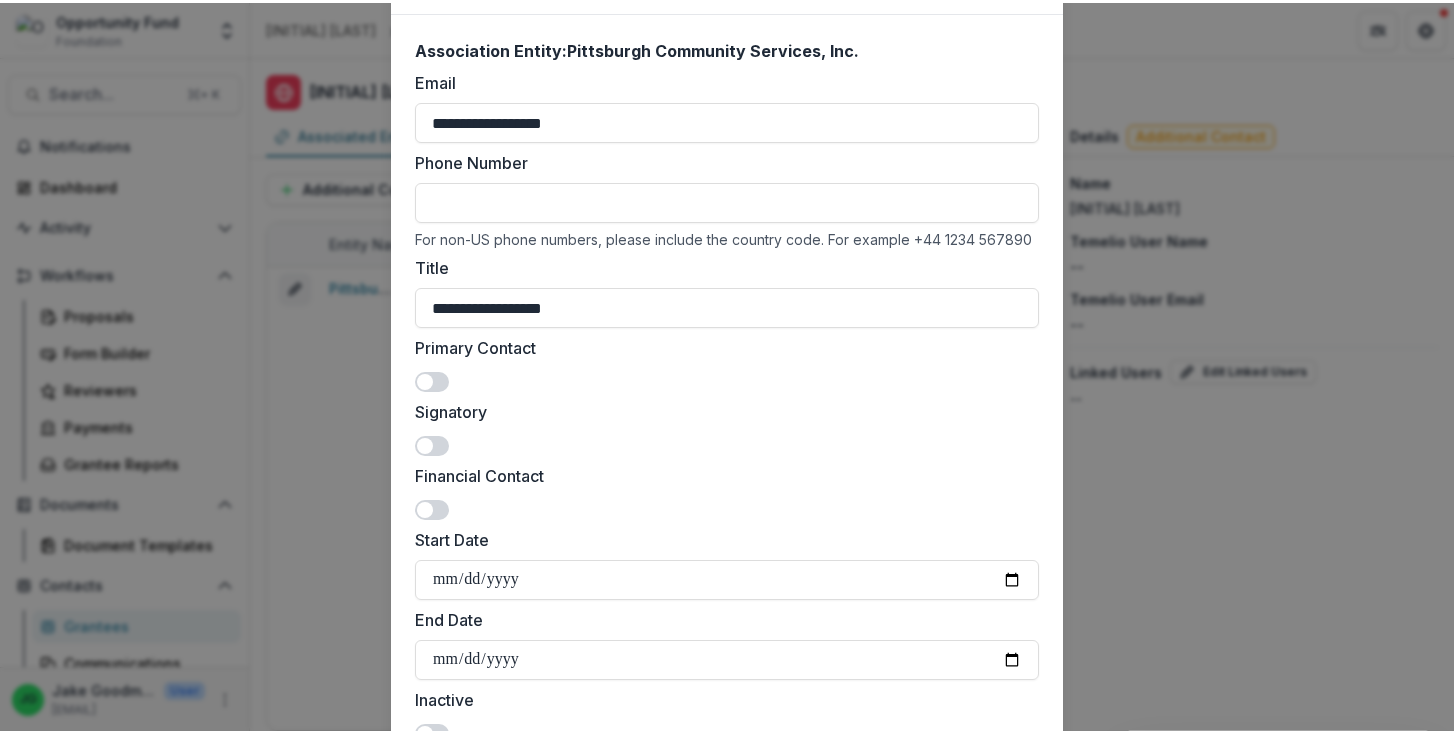 scroll, scrollTop: 0, scrollLeft: 0, axis: both 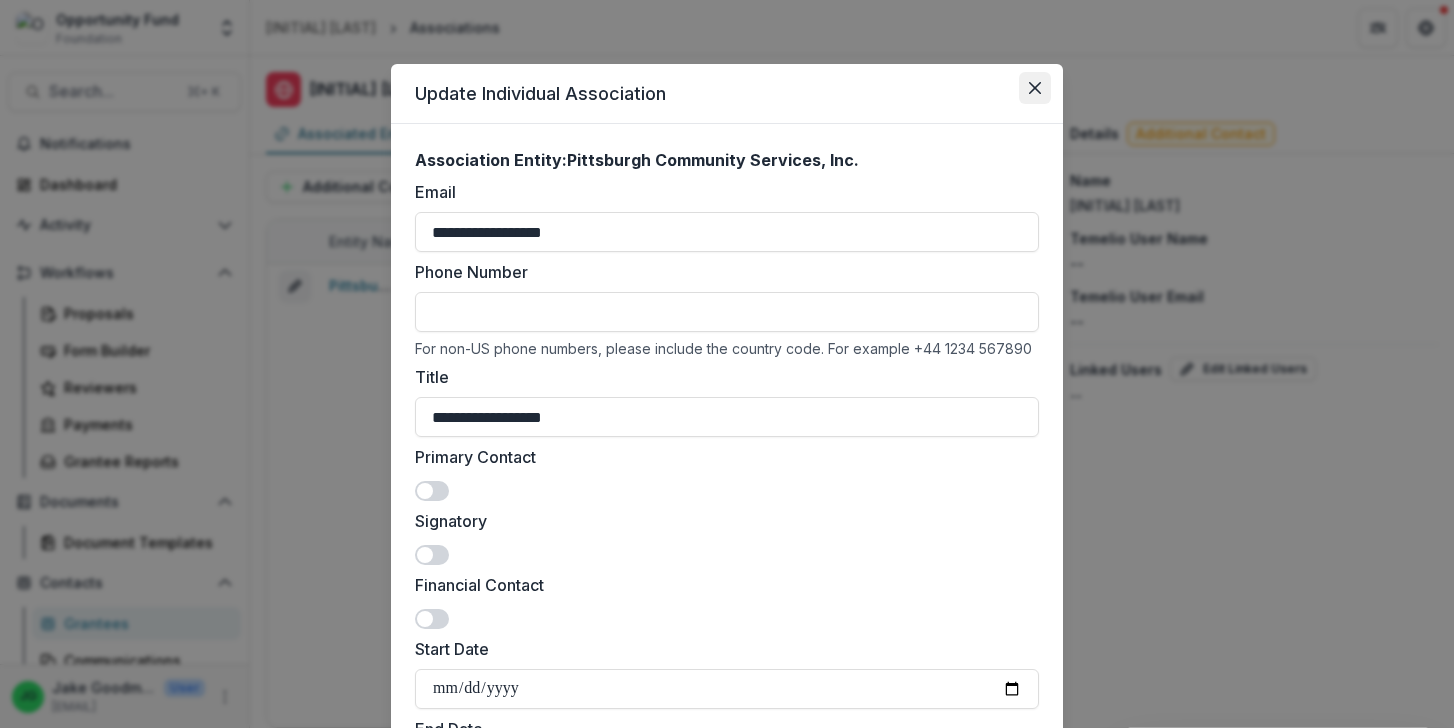 click 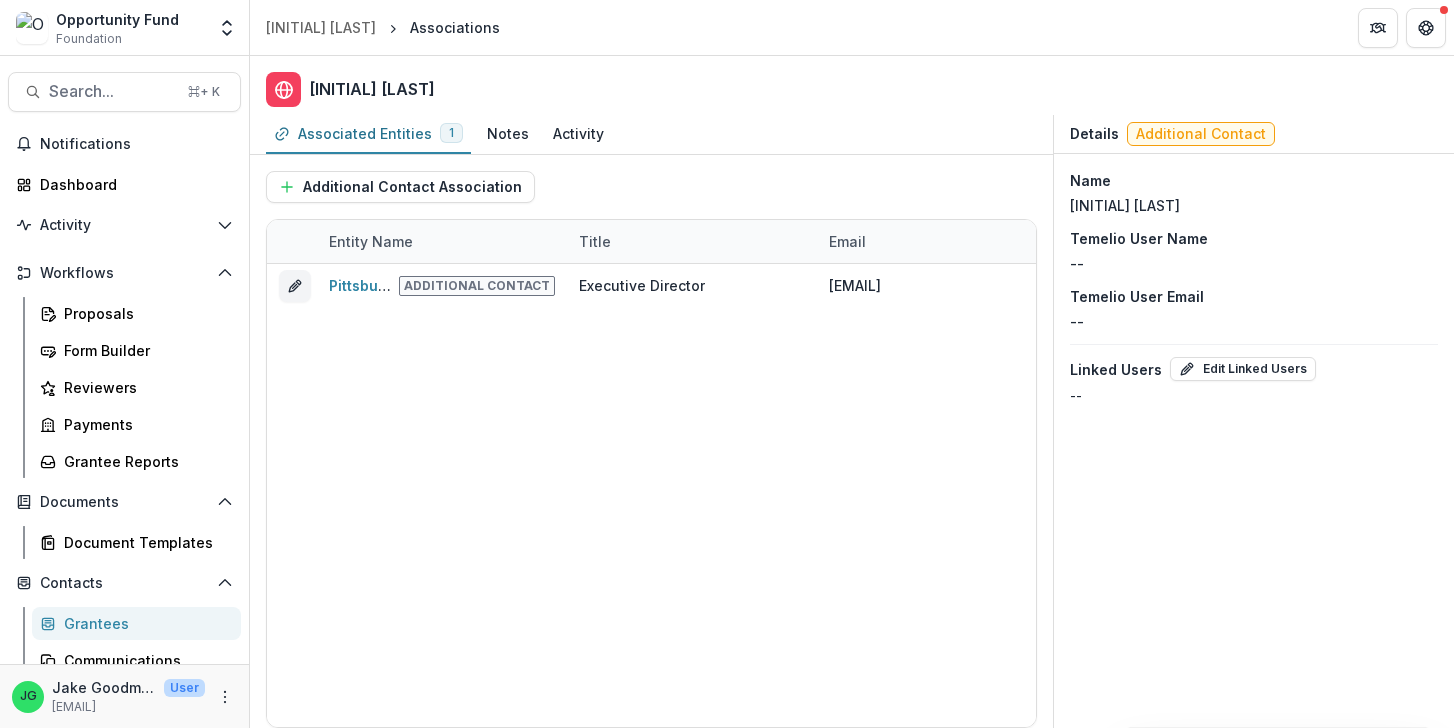 click on "Additional Contact" at bounding box center [1201, 134] 